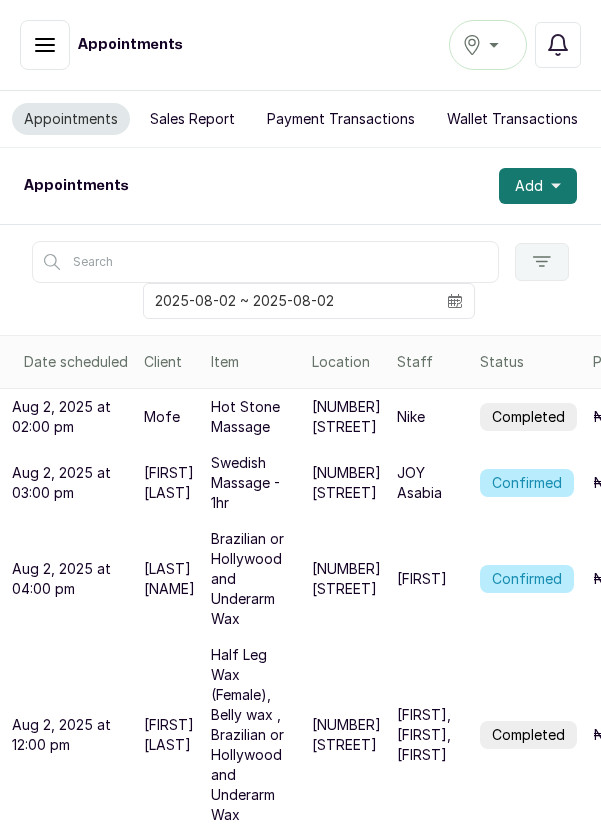 scroll, scrollTop: 0, scrollLeft: 0, axis: both 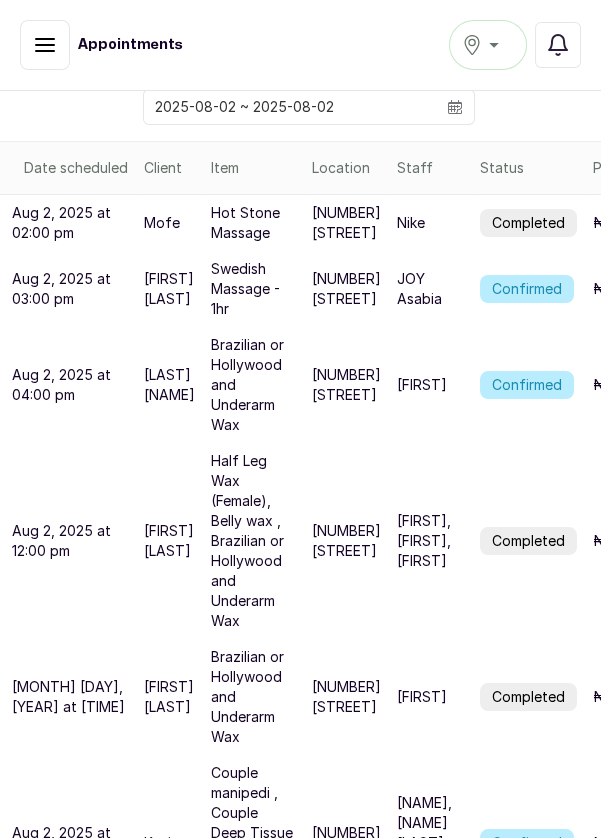 click on "Confirmed" at bounding box center [527, 289] 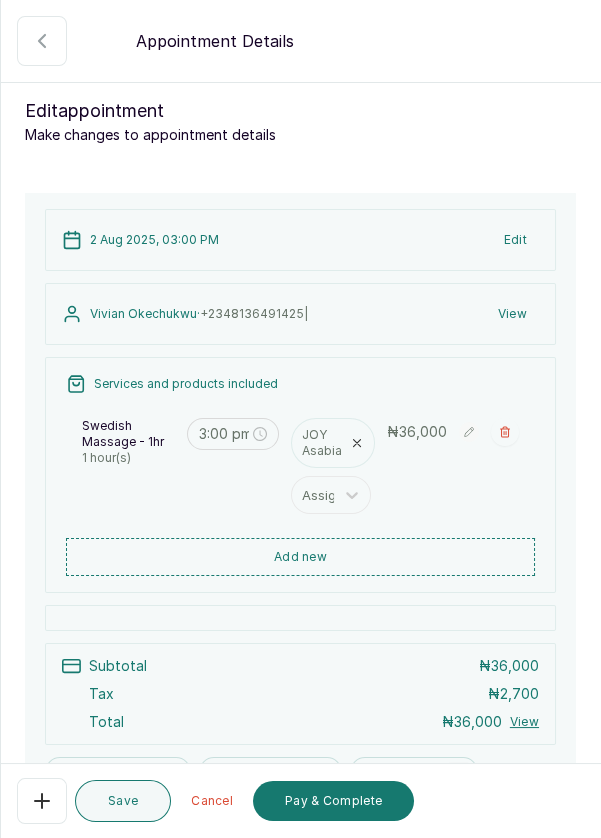 scroll, scrollTop: 117, scrollLeft: 0, axis: vertical 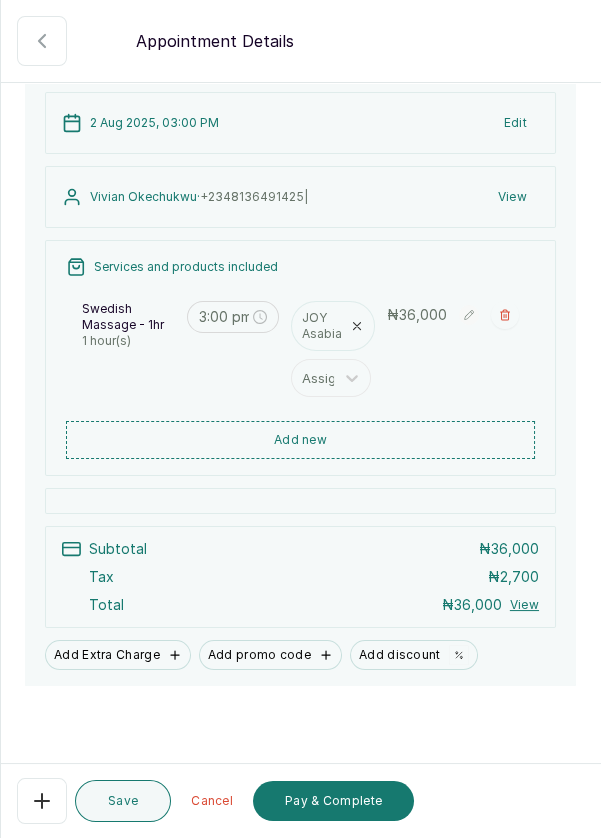 click on "Pay & Complete" at bounding box center [333, 801] 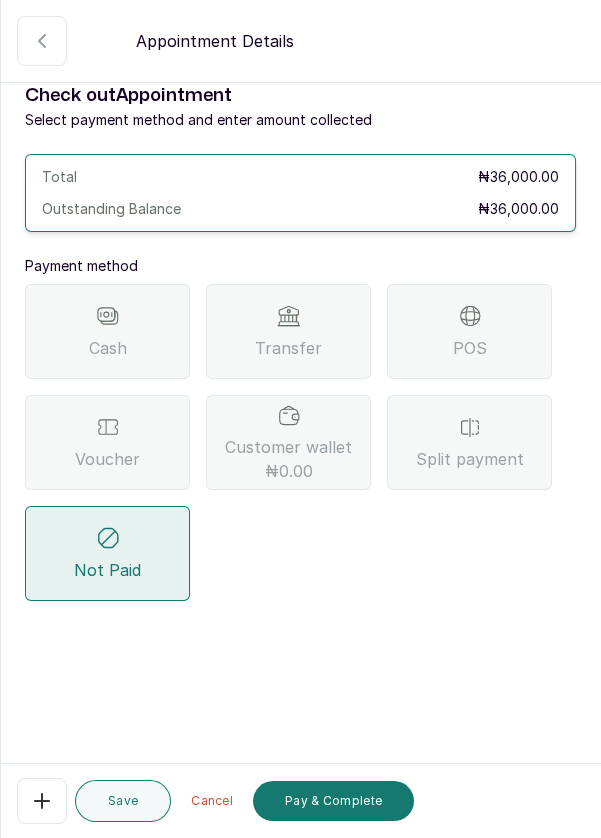 scroll, scrollTop: 0, scrollLeft: 0, axis: both 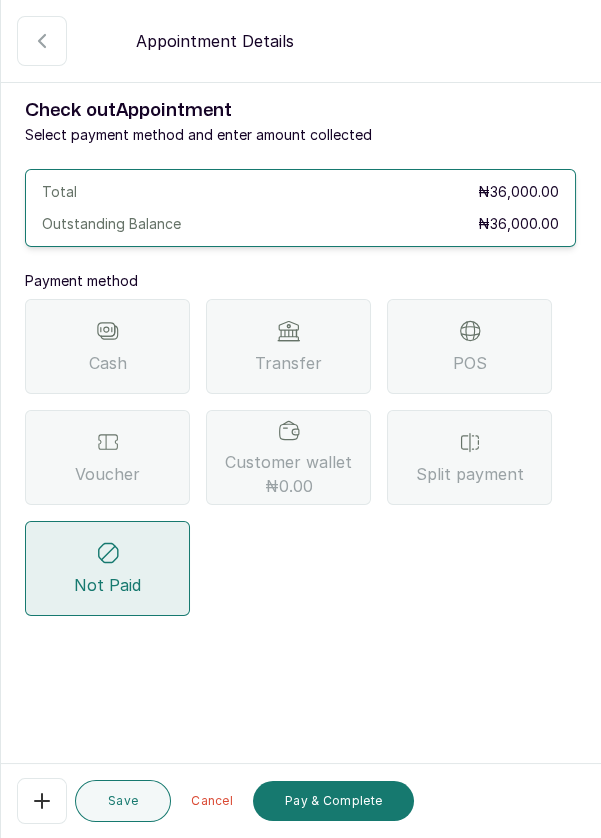 click on "POS" at bounding box center [469, 346] 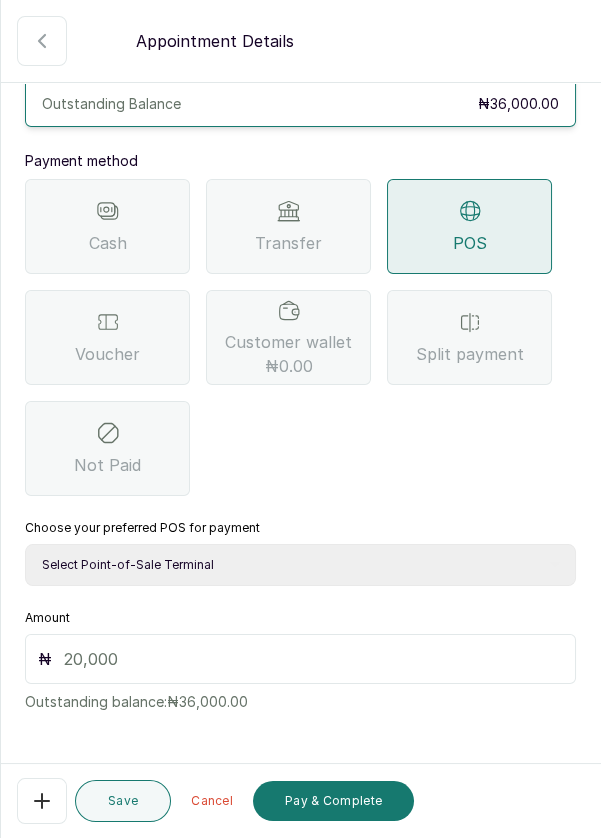 scroll, scrollTop: 125, scrollLeft: 0, axis: vertical 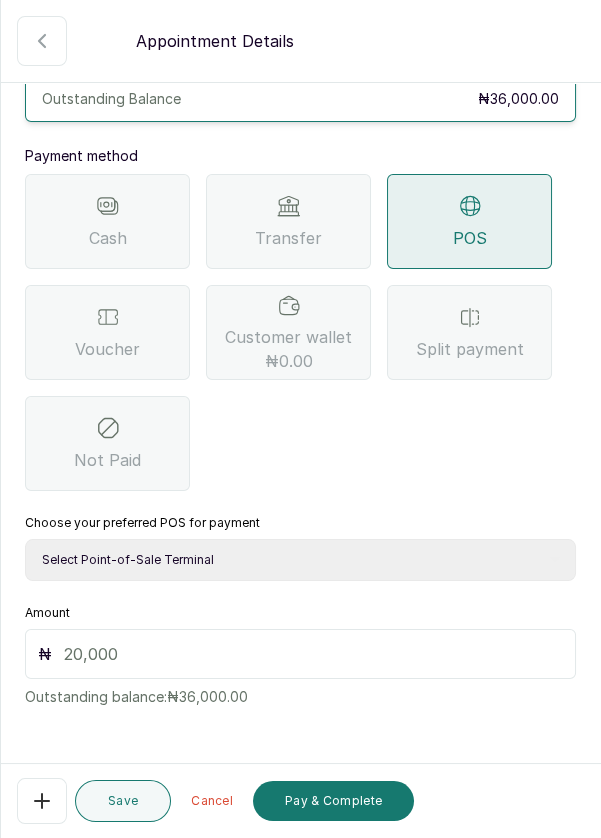 click on "Select Point-of-Sale Terminal Pos- Flutterwave  Zenith Bank POS - Paga Paga POS - Access Access Bank POS - Sterling Sterling Bank" at bounding box center (300, 560) 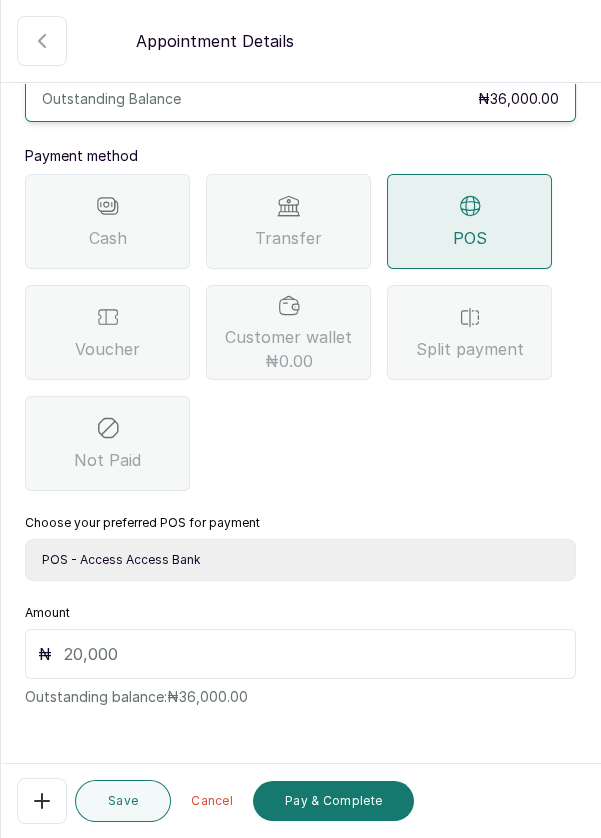 click at bounding box center (313, 654) 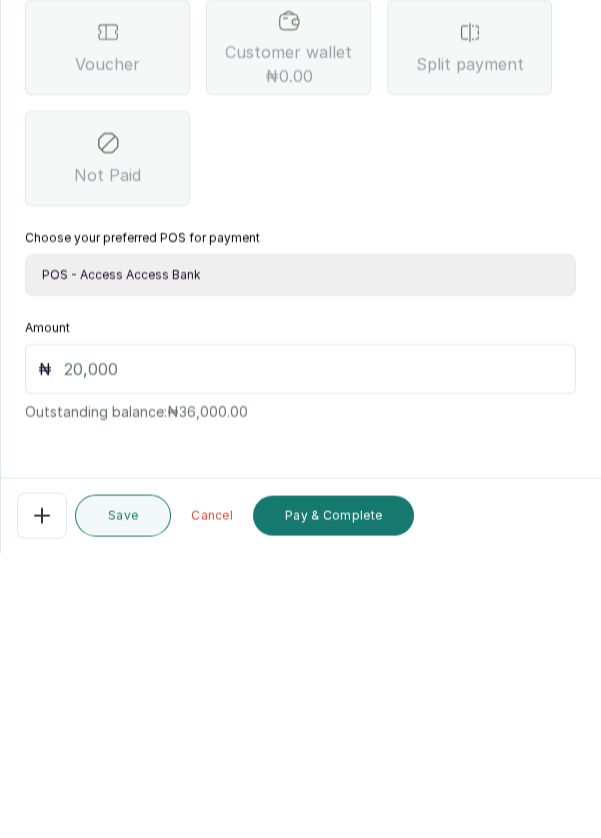 scroll, scrollTop: 89, scrollLeft: 0, axis: vertical 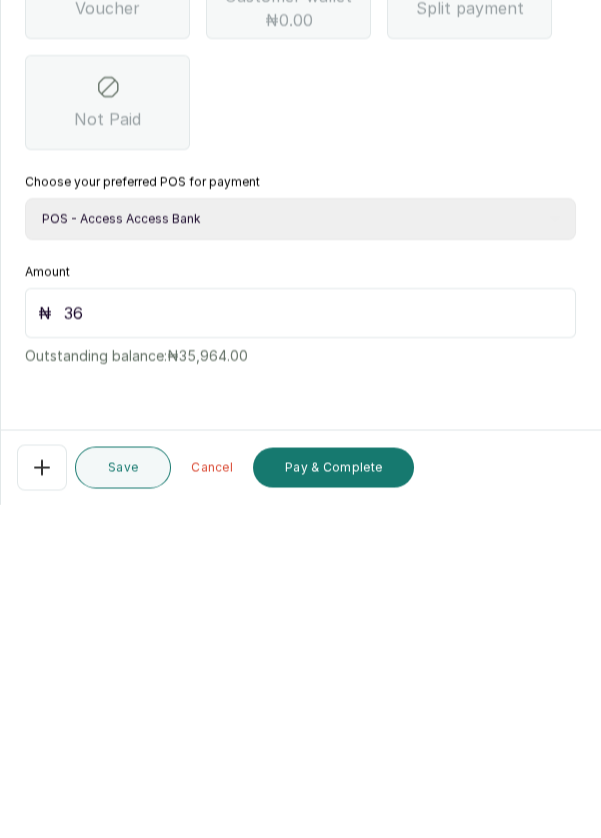 type on "360" 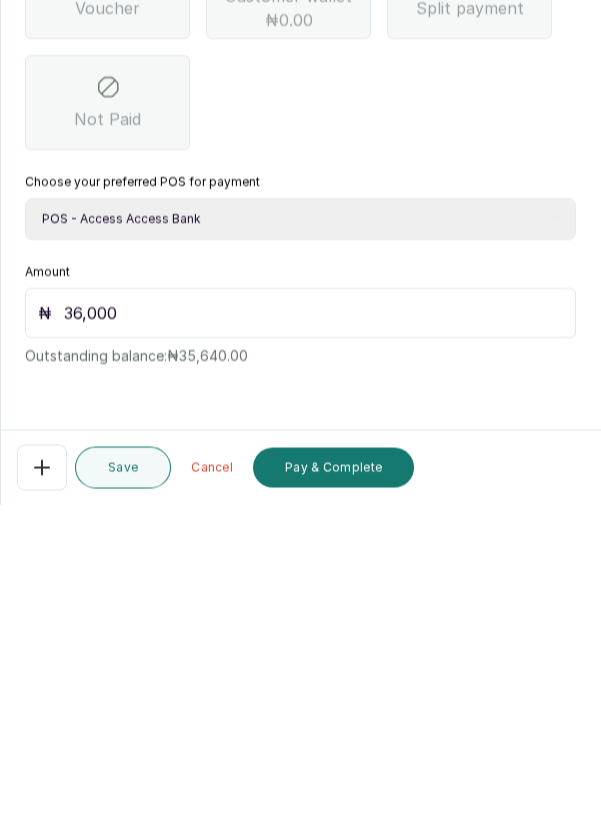 type on "36,000" 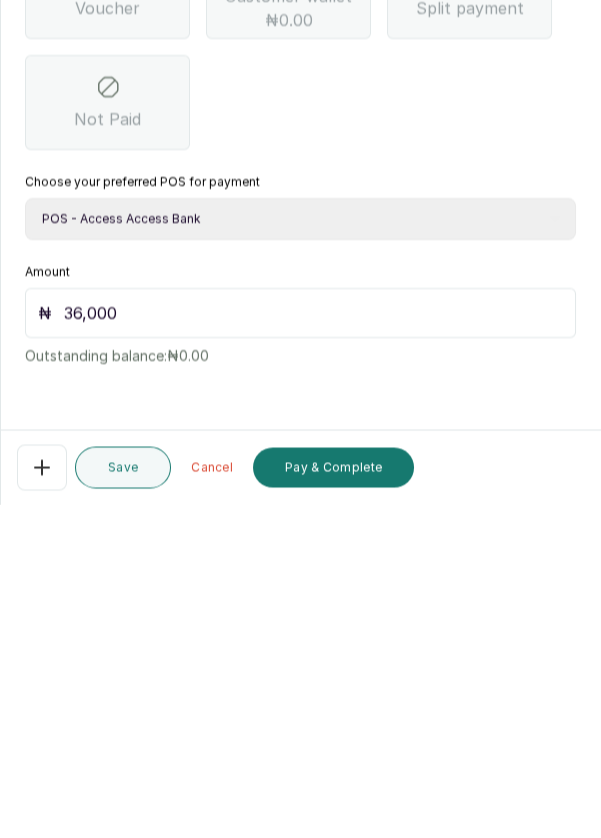 click on "Pay & Complete" at bounding box center (333, 801) 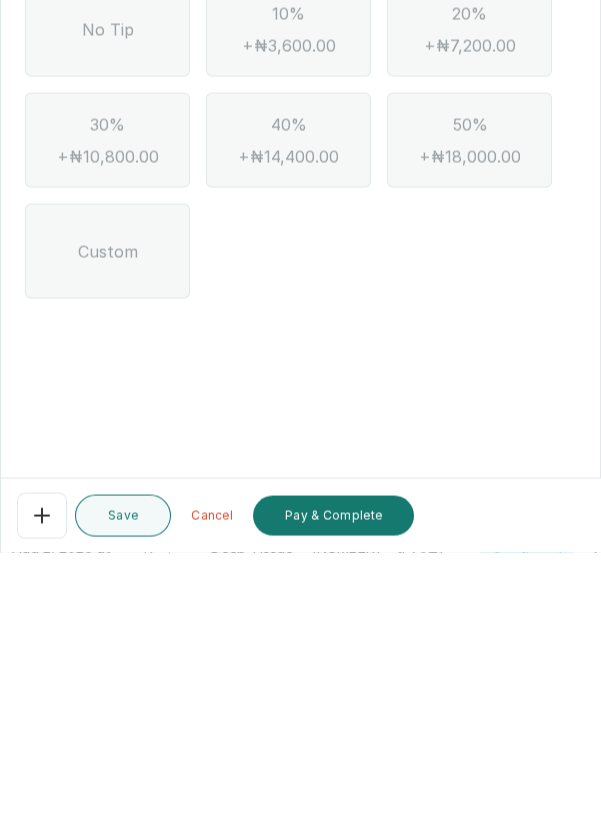 scroll, scrollTop: 0, scrollLeft: 0, axis: both 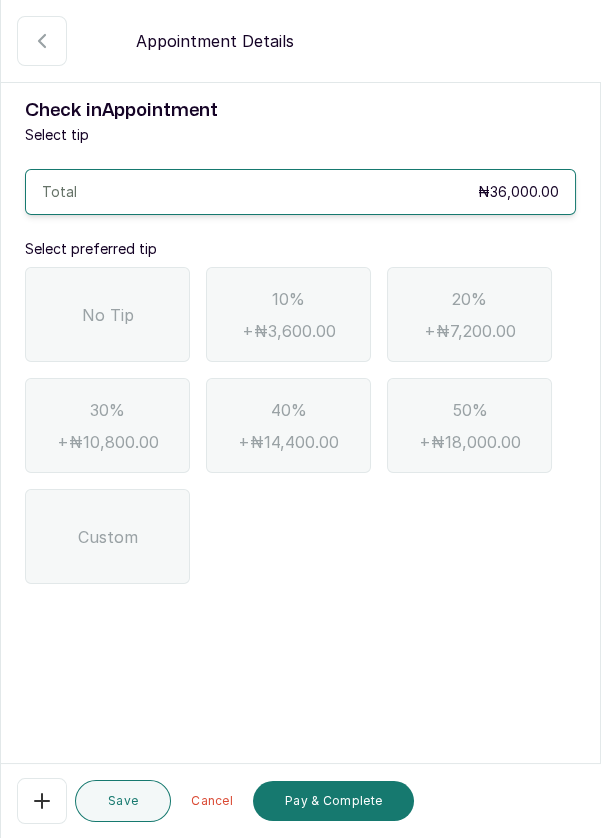 click on "No Tip" at bounding box center (107, 314) 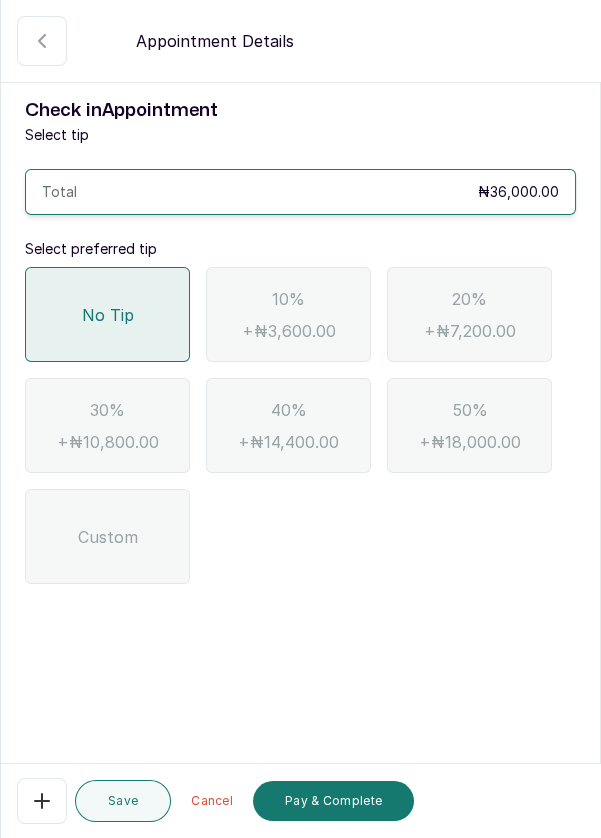 click on "Pay & Complete" at bounding box center (333, 801) 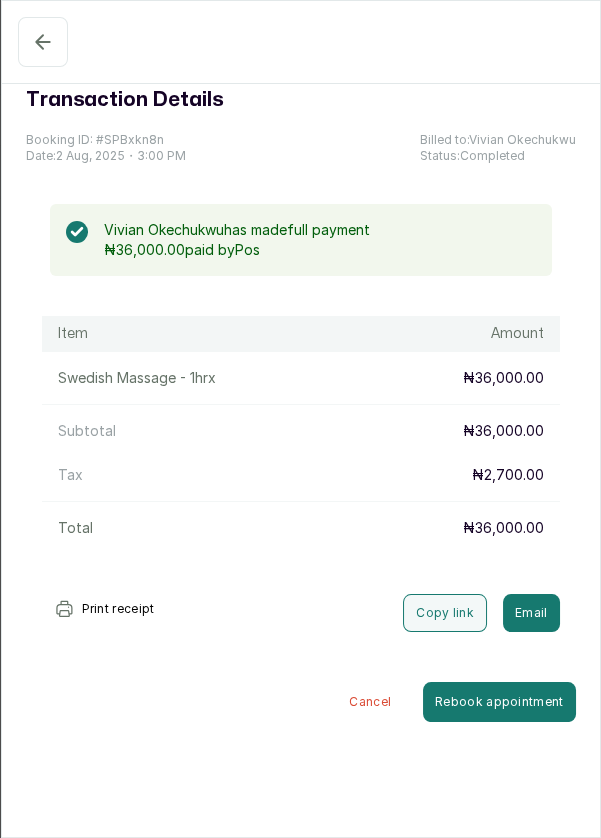 click 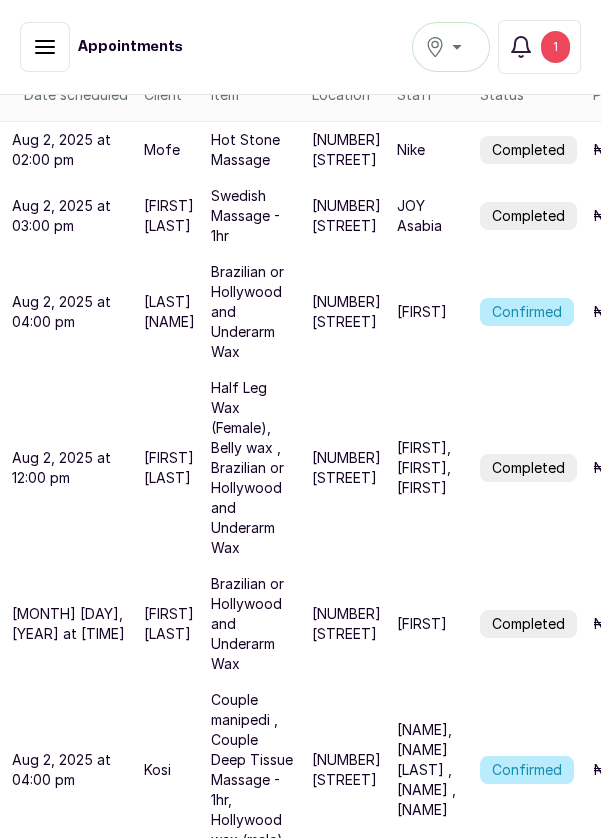 scroll, scrollTop: 299, scrollLeft: 0, axis: vertical 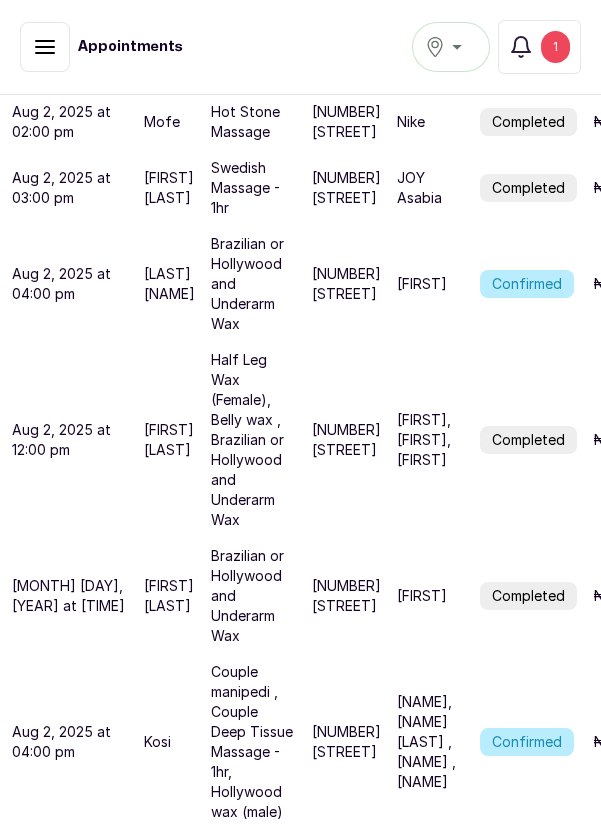 click on "Confirmed" at bounding box center [527, 284] 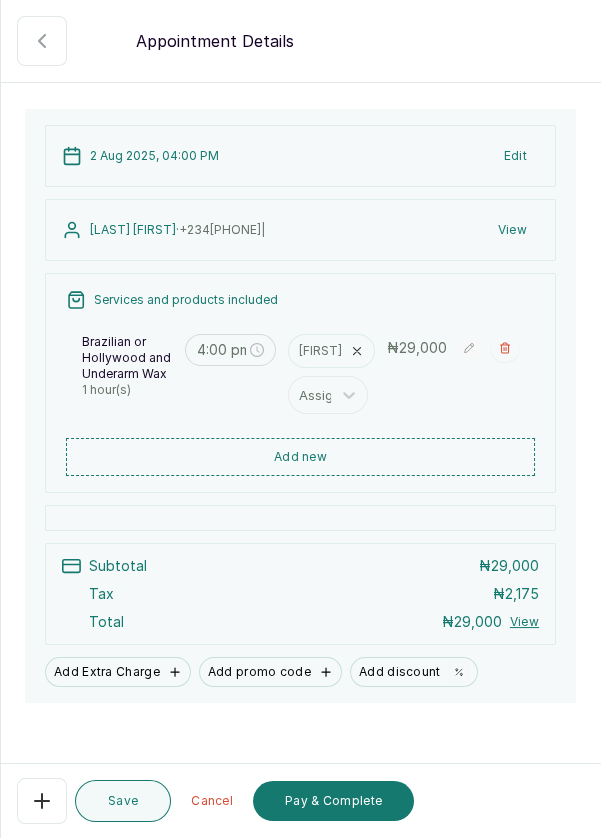 scroll, scrollTop: 100, scrollLeft: 0, axis: vertical 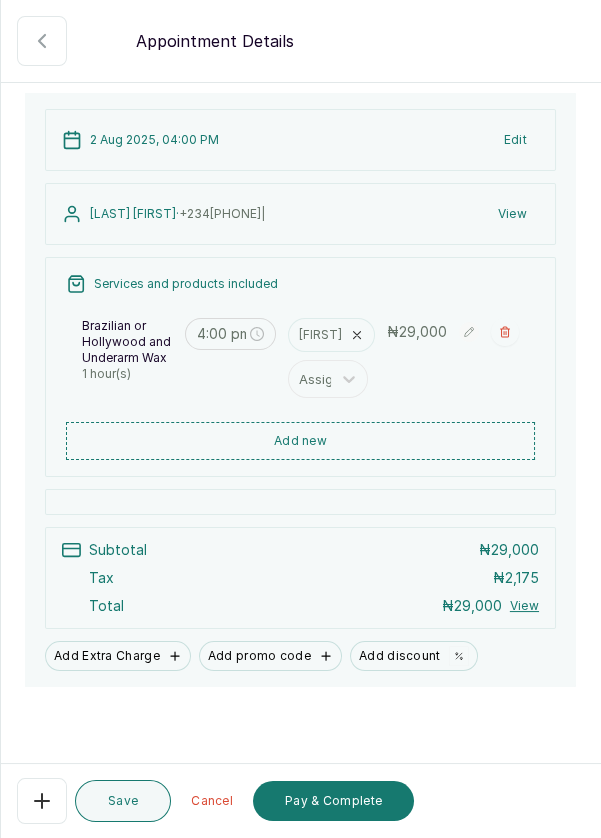 click on "Pay & Complete" at bounding box center [333, 801] 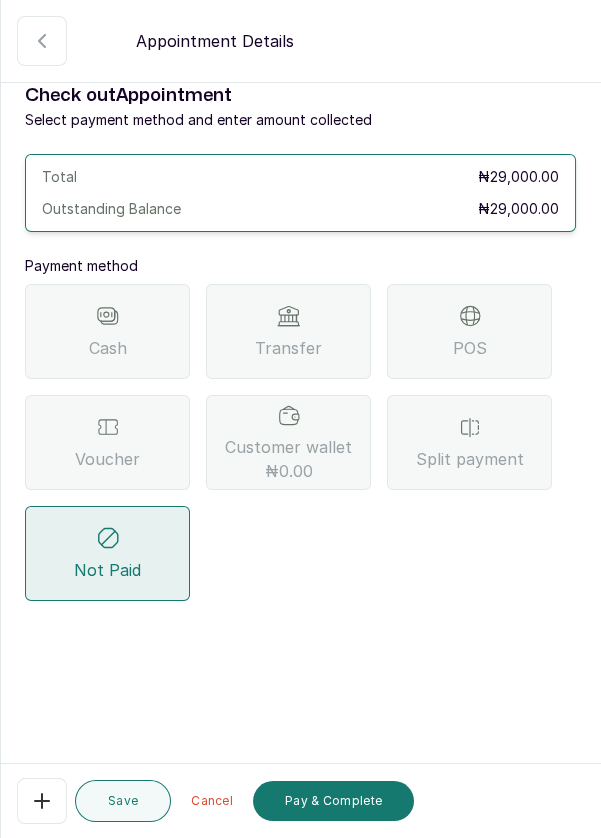 scroll, scrollTop: 0, scrollLeft: 0, axis: both 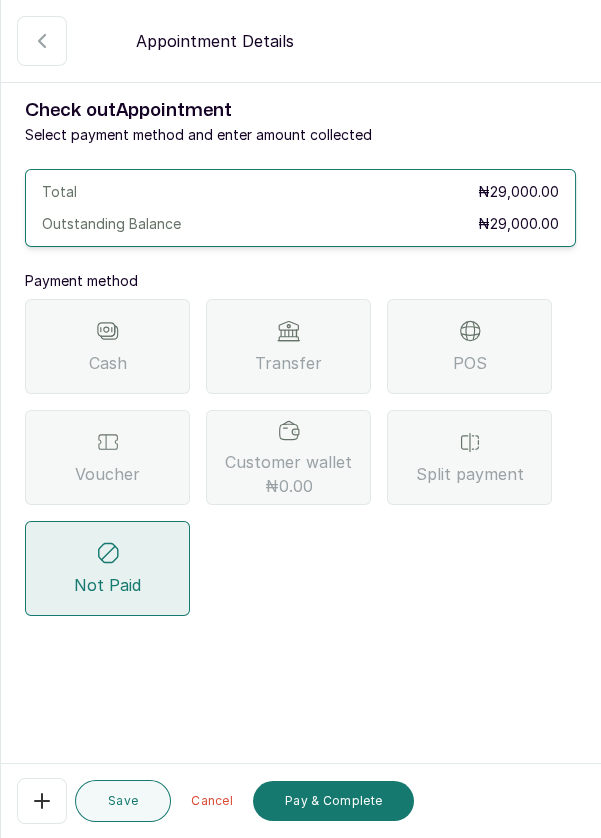 click on "POS" at bounding box center (469, 346) 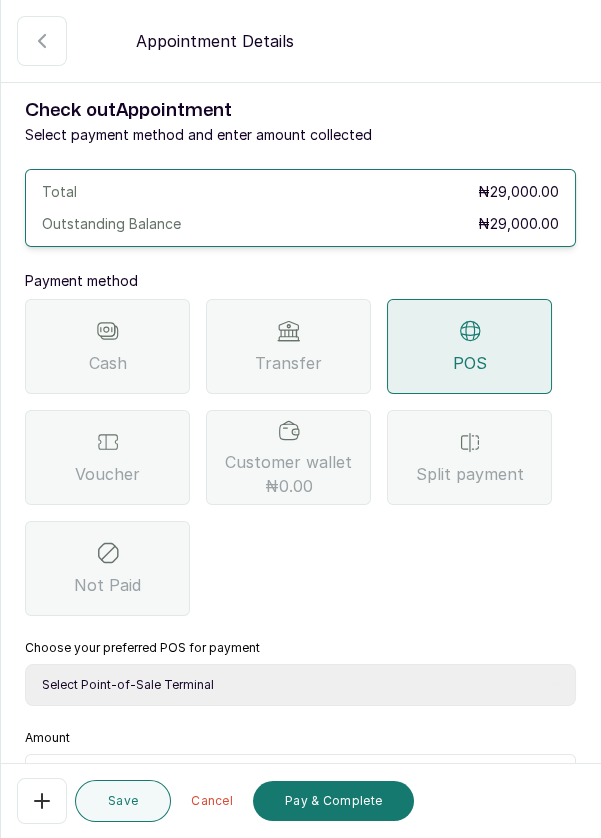 click on "Select Point-of-Sale Terminal Pos- Flutterwave  Zenith Bank POS - Paga Paga POS - Access Access Bank POS - Sterling Sterling Bank" at bounding box center (300, 685) 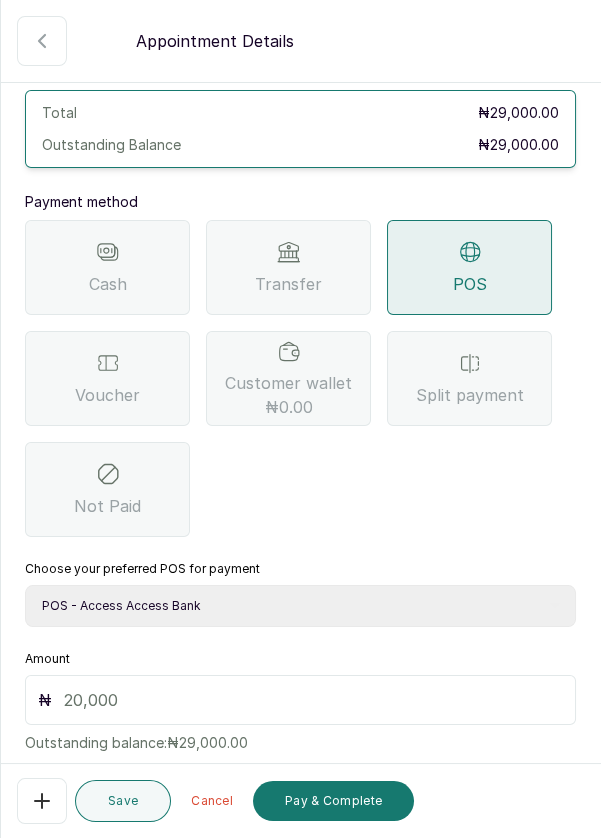 scroll, scrollTop: 132, scrollLeft: 0, axis: vertical 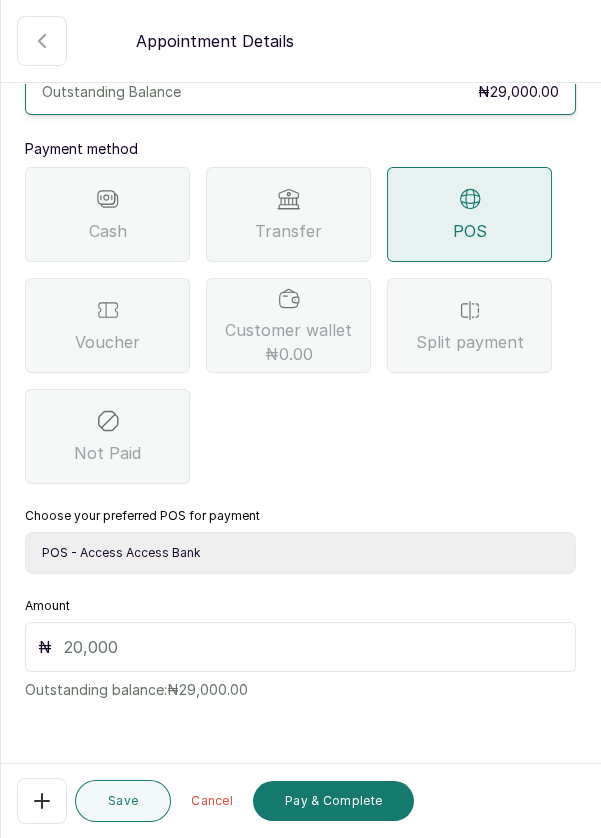 click at bounding box center (313, 647) 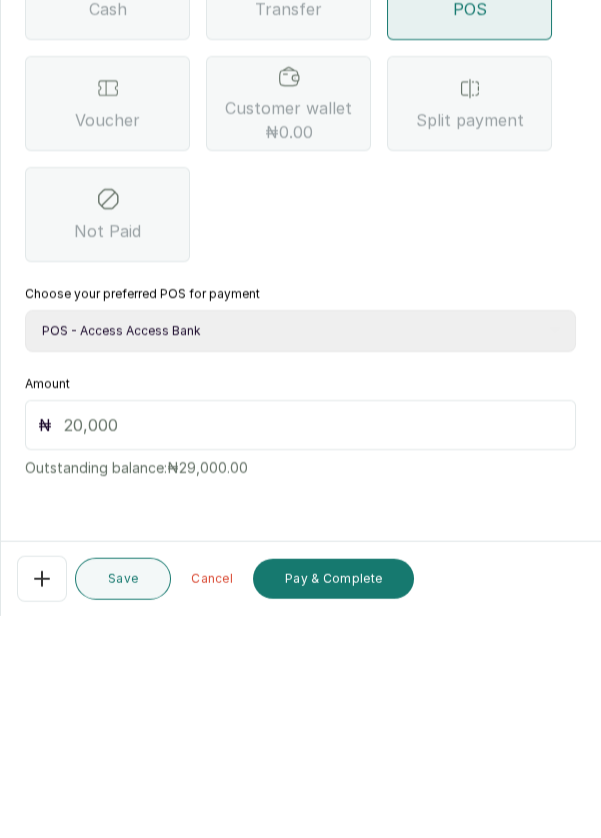 scroll, scrollTop: 82, scrollLeft: 0, axis: vertical 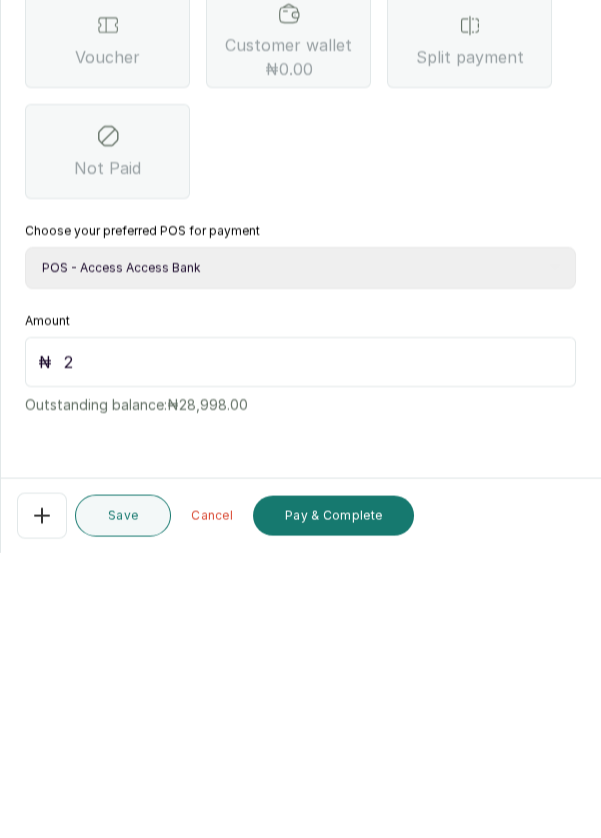 type on "29" 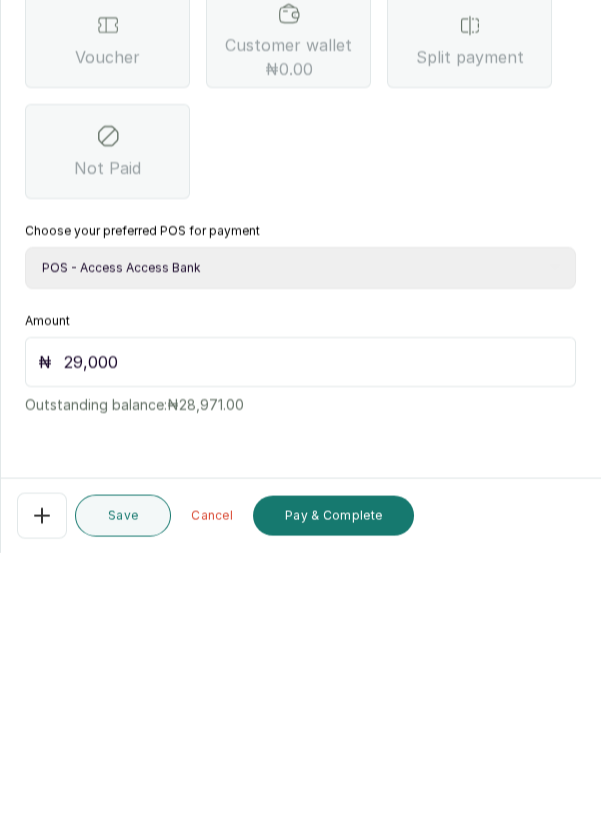 type on "29,000" 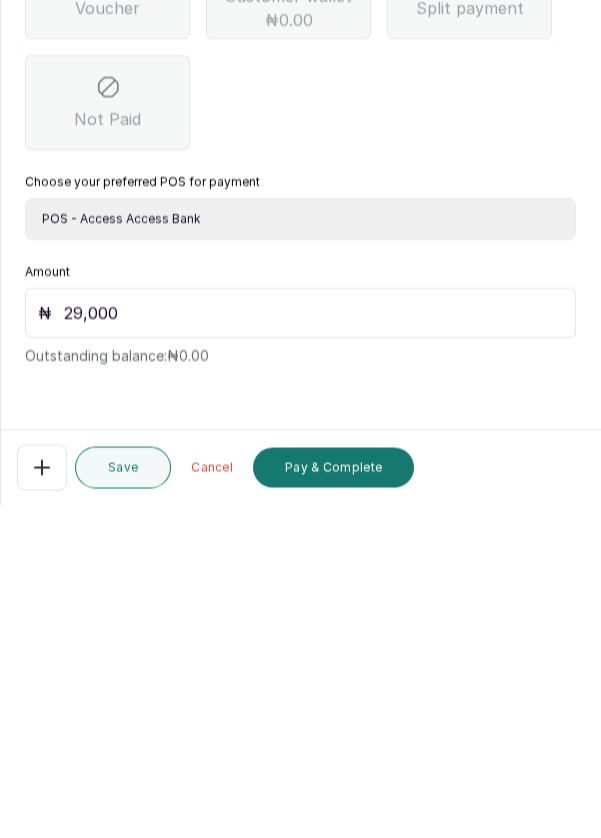 scroll, scrollTop: 96, scrollLeft: 0, axis: vertical 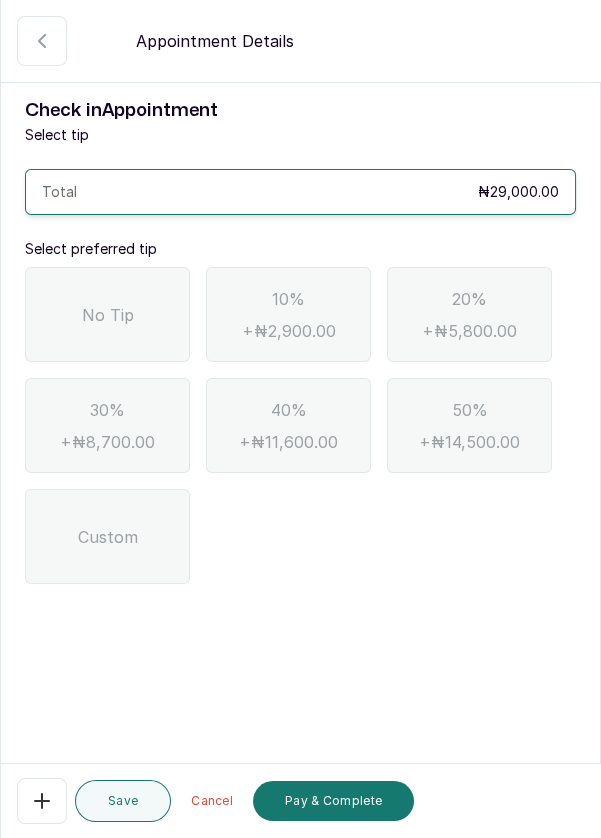 click 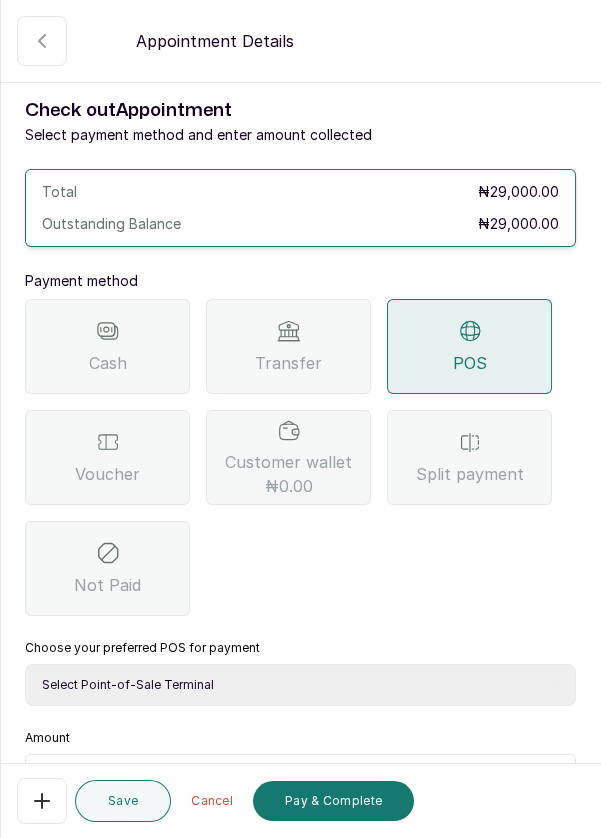 click on "POS" at bounding box center [469, 346] 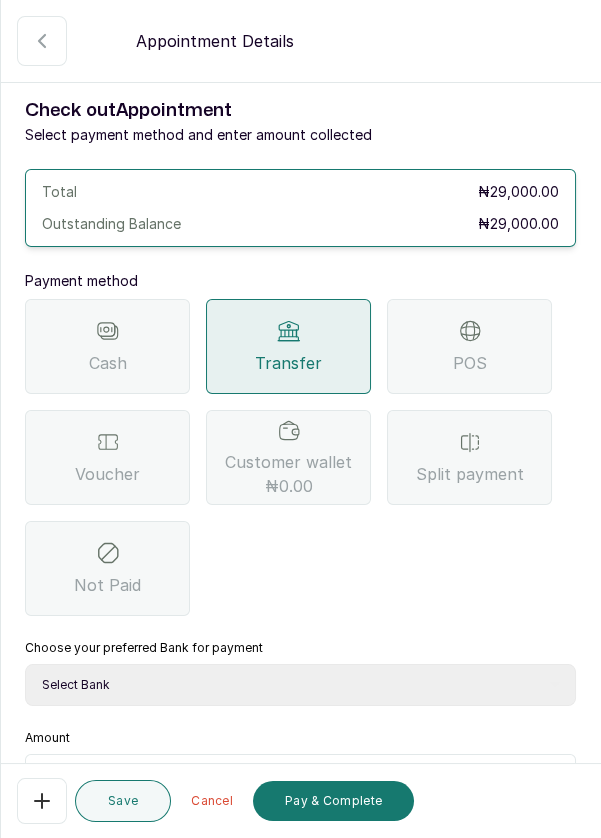 click on "Select Bank DERMASPACE ESTHETIC & WELLNESS CENT Sterling Bank DERMASPACEEST/DERMASPACE VICTORIA ISLAND 01 Paystack-Titan Dermaspace Esthetic @doroki Paga DERMASPACE ESTHETIC AND WELLNESS CENTRE Access Bank" at bounding box center [300, 685] 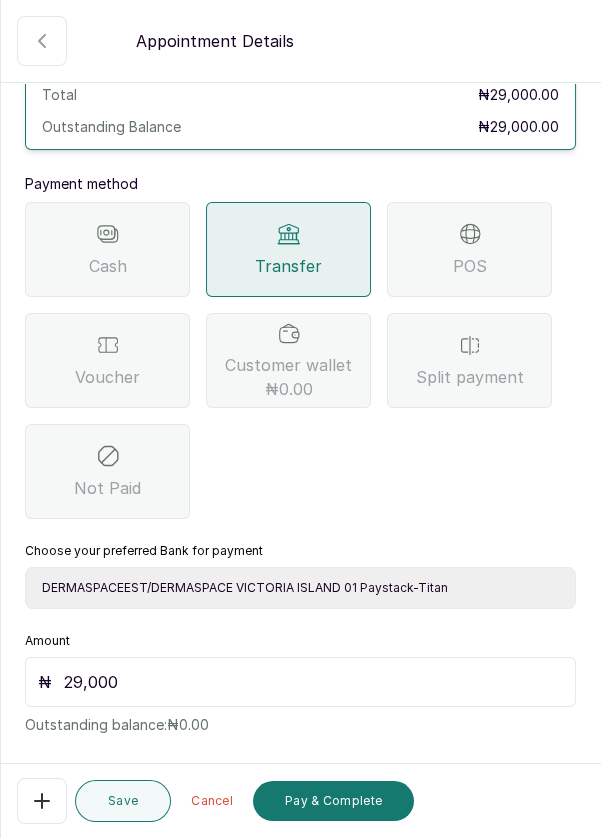 scroll, scrollTop: 99, scrollLeft: 0, axis: vertical 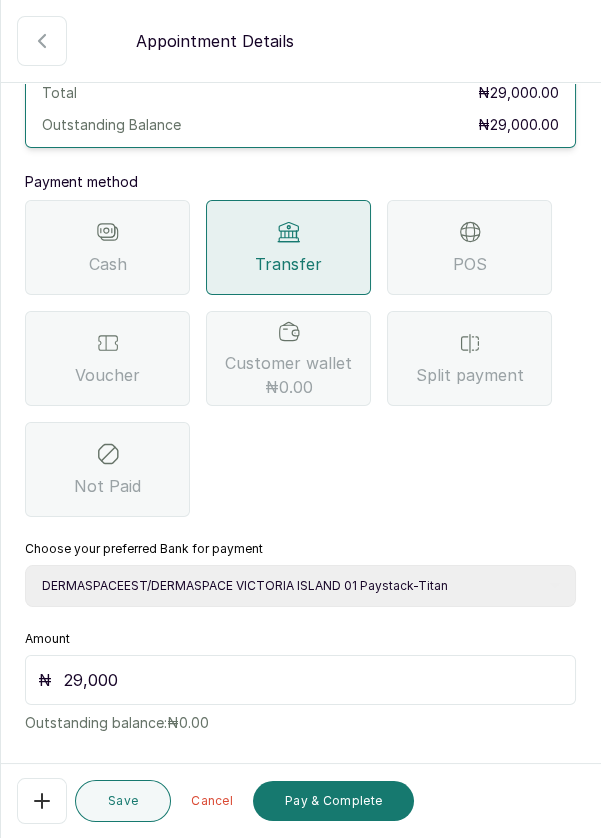 click on "Pay & Complete" at bounding box center [333, 801] 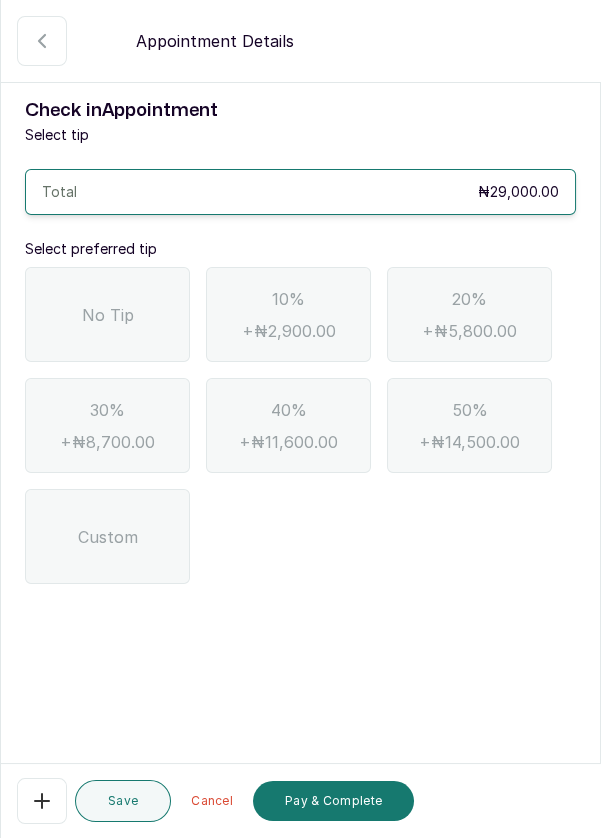 scroll, scrollTop: 0, scrollLeft: 0, axis: both 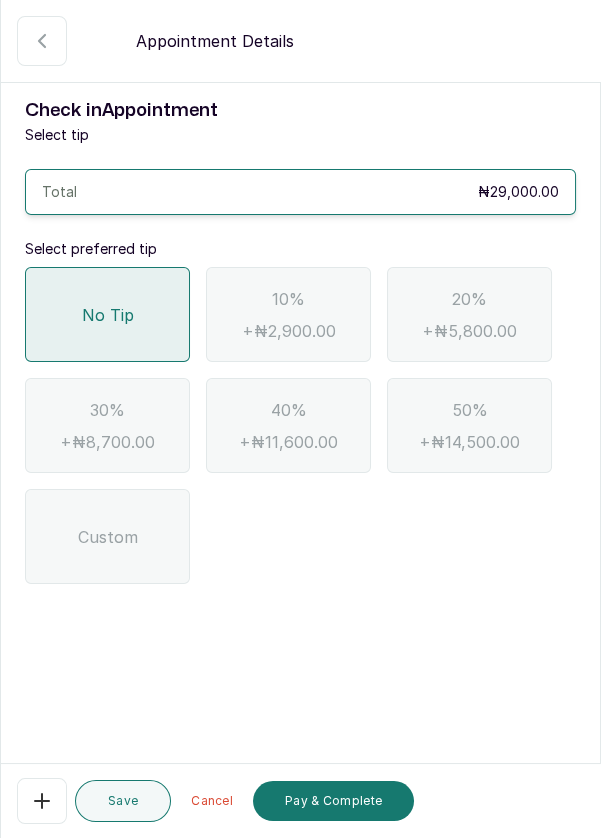 click on "Pay & Complete" at bounding box center (333, 801) 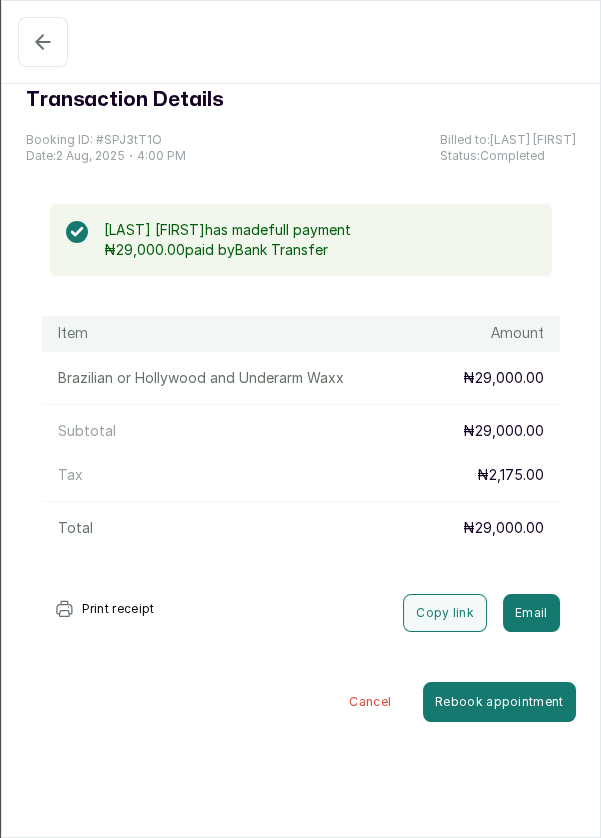 click on "Completed" at bounding box center (43, 42) 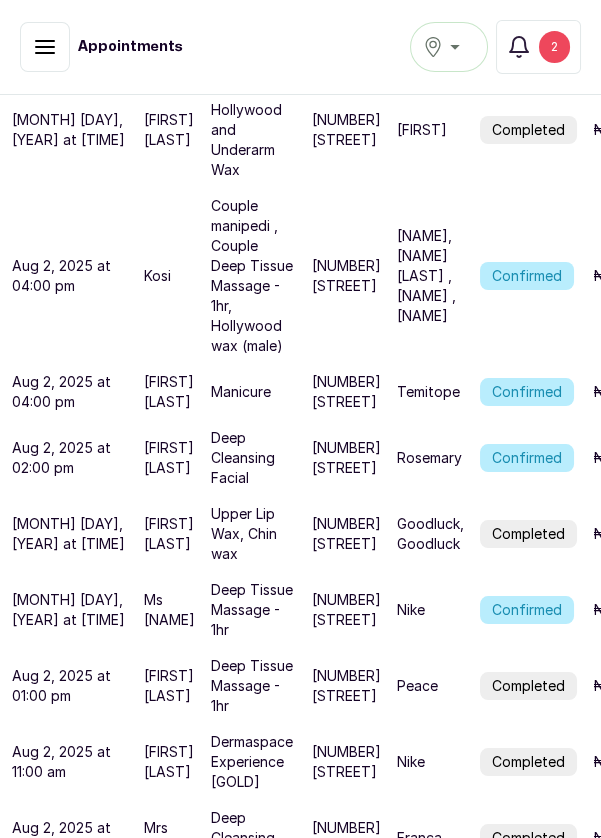 scroll, scrollTop: 754, scrollLeft: 0, axis: vertical 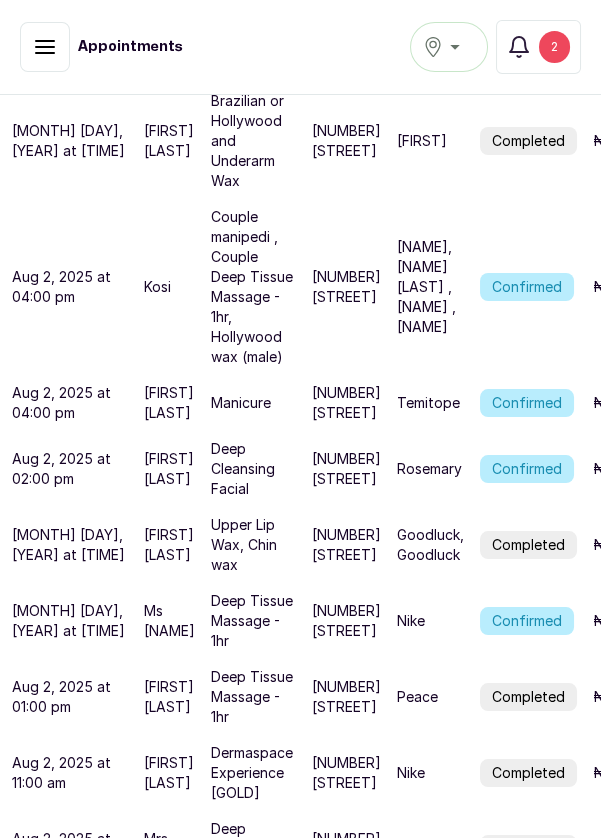 click on "Confirmed" at bounding box center (527, 469) 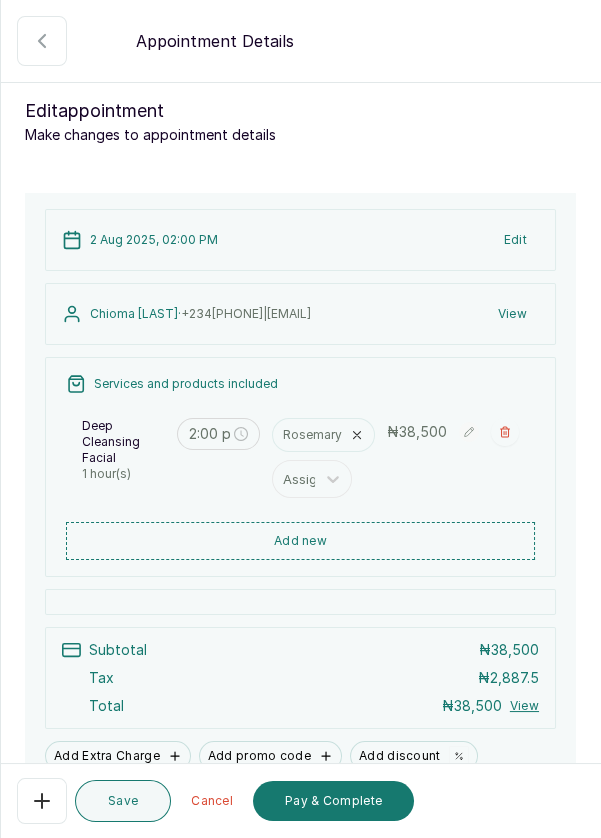 click 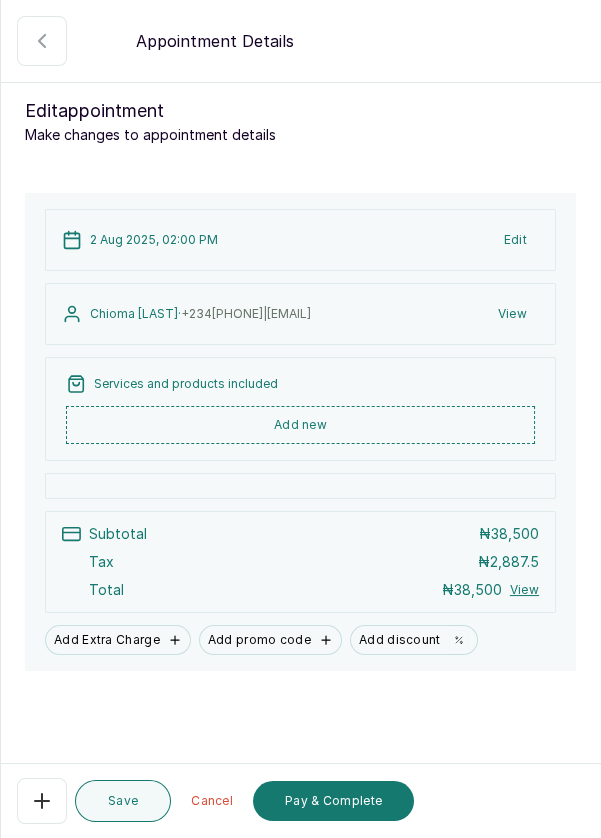 click on "Add new" at bounding box center [300, 425] 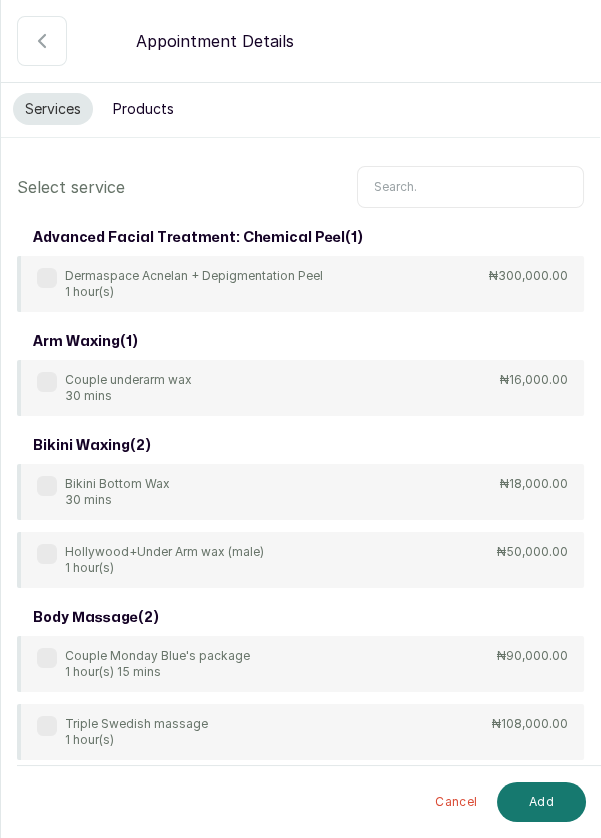 scroll, scrollTop: 0, scrollLeft: 0, axis: both 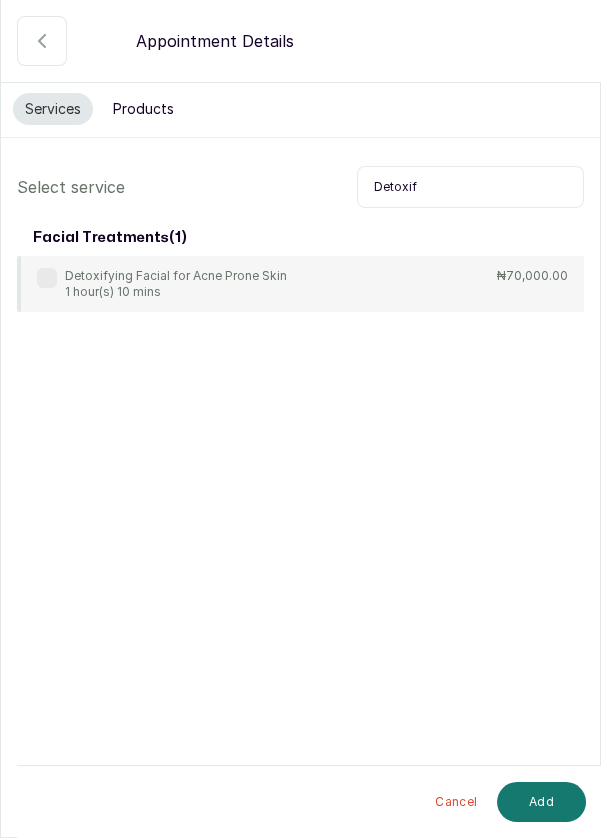 type on "Detoxif" 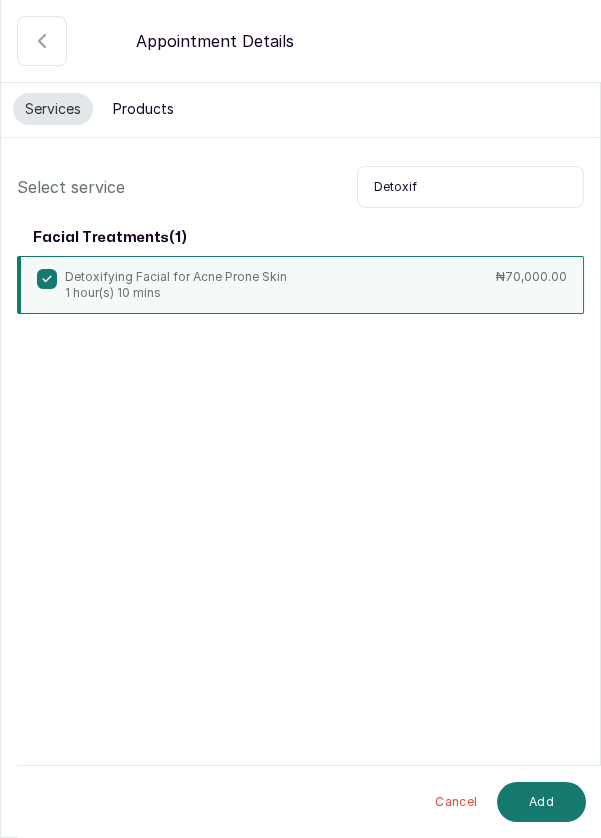 click on "Add" at bounding box center [541, 802] 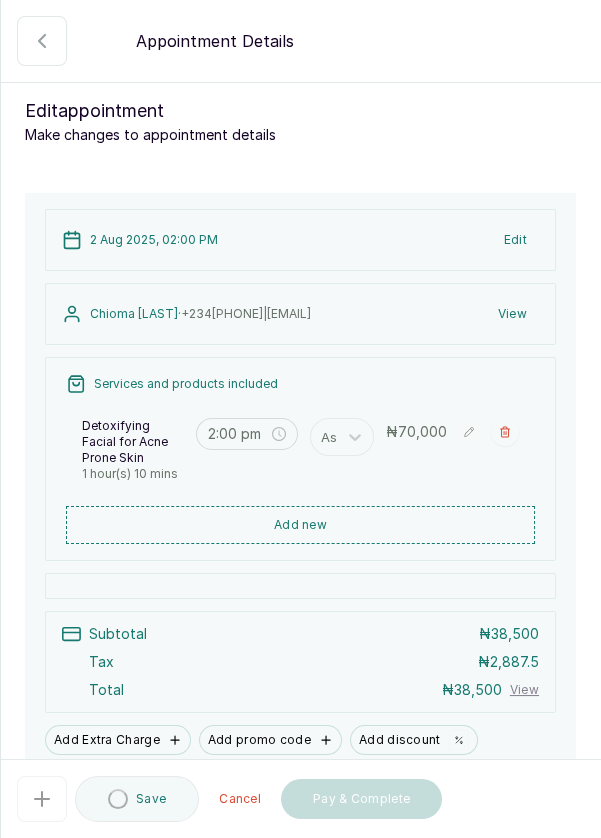 type on "2:00 pm" 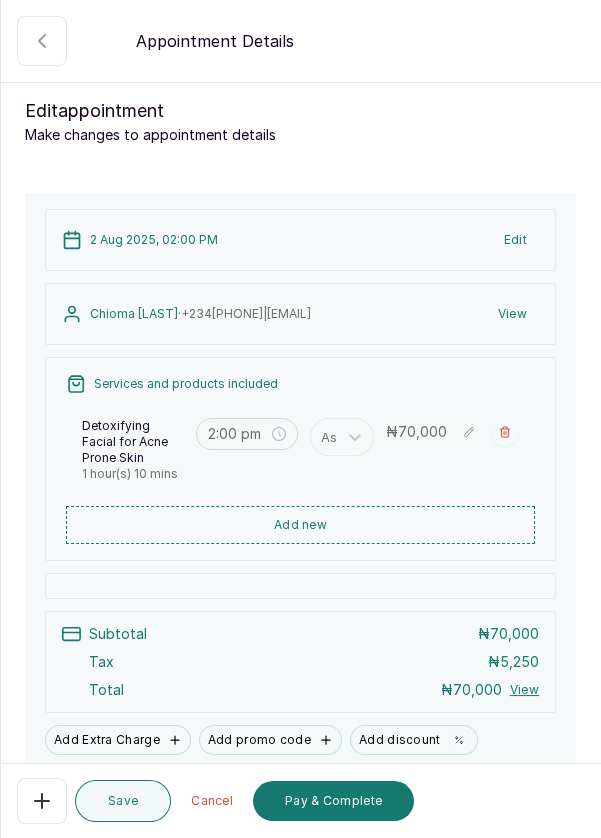 scroll, scrollTop: 85, scrollLeft: 0, axis: vertical 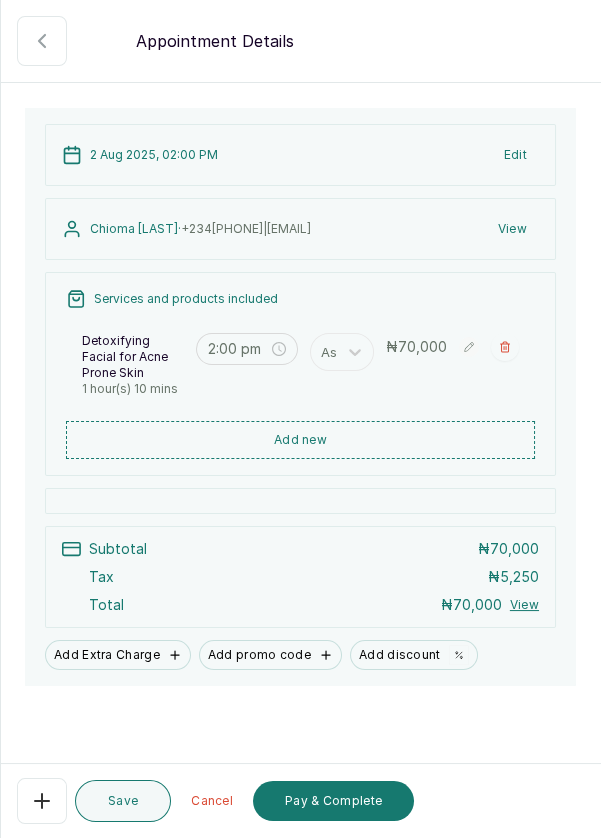 click on "Add new" at bounding box center [300, 440] 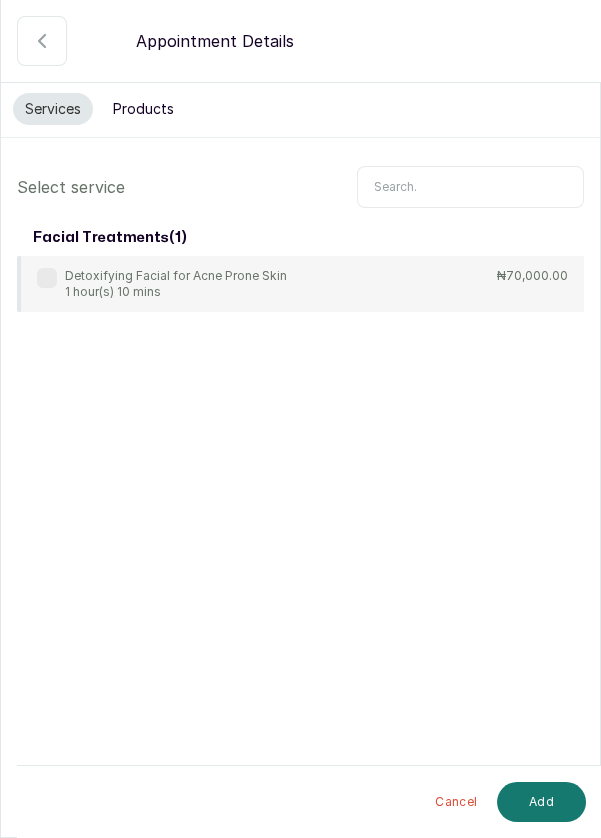 scroll, scrollTop: 0, scrollLeft: 0, axis: both 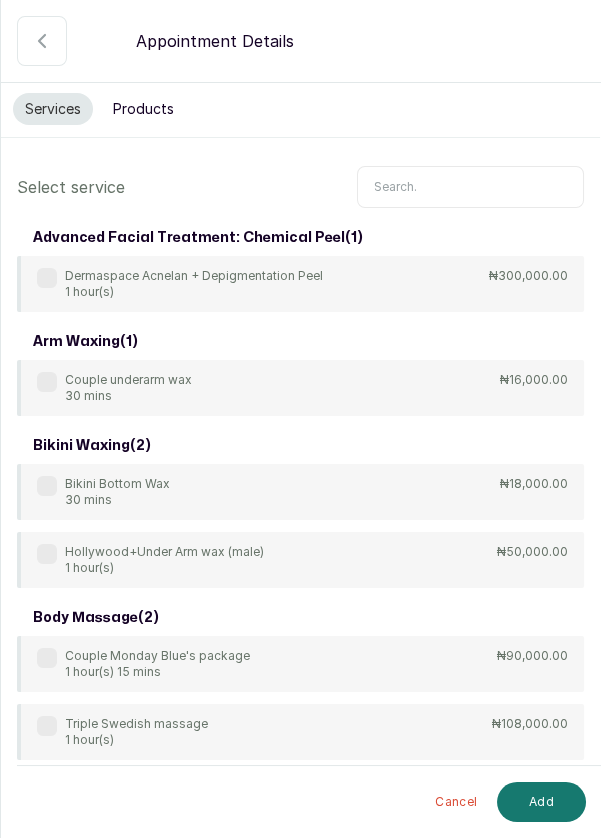 click at bounding box center [470, 187] 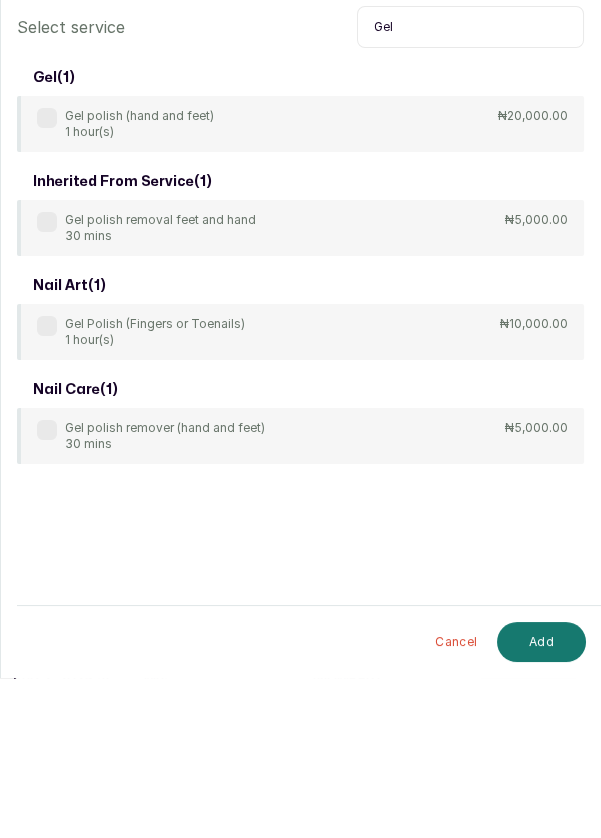 type on "Gel" 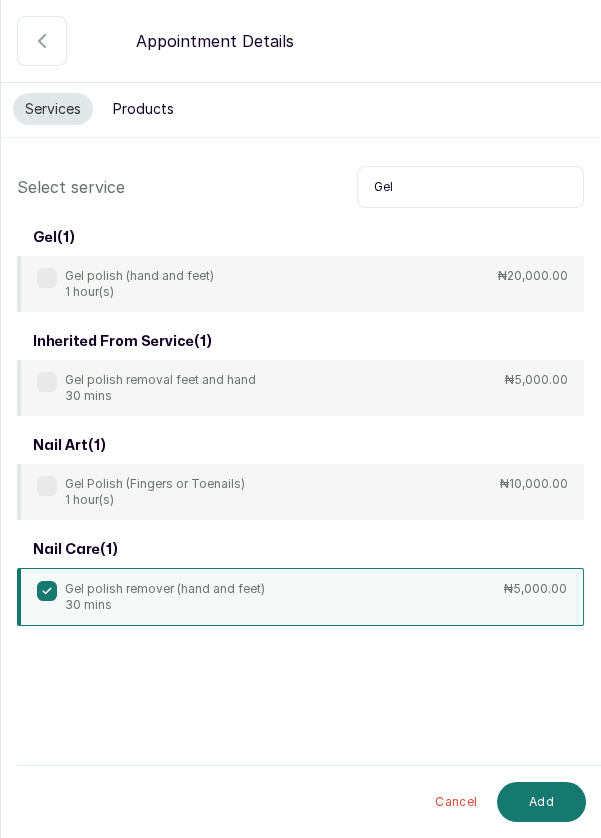 click on "Add" at bounding box center (541, 802) 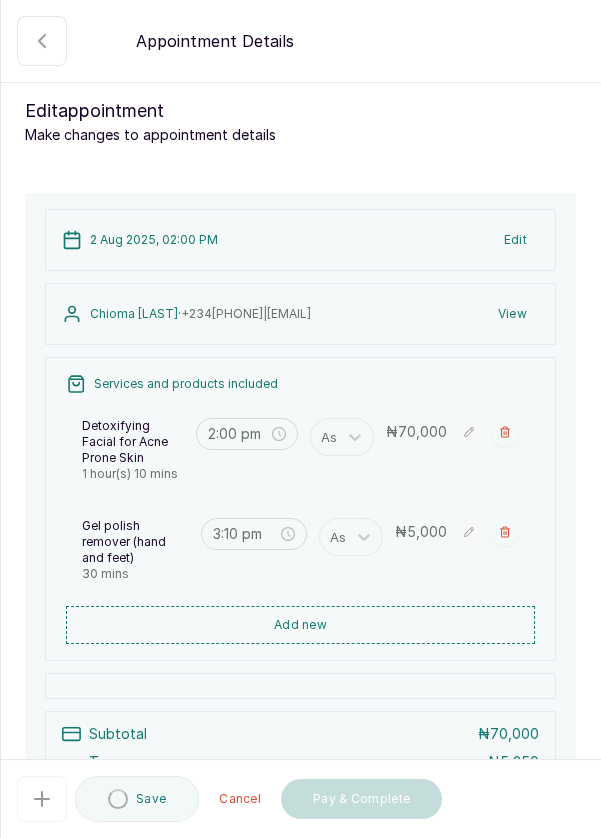 type on "3:10 pm" 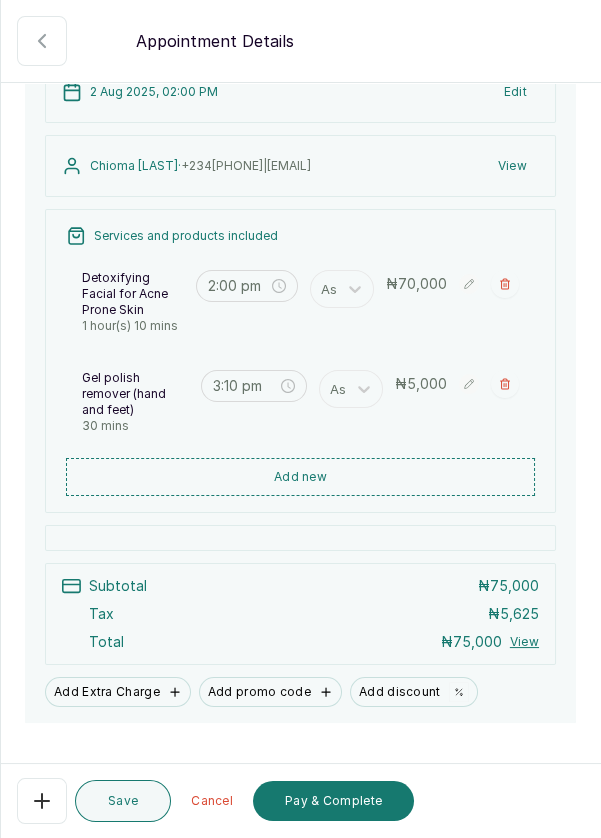 scroll, scrollTop: 149, scrollLeft: 0, axis: vertical 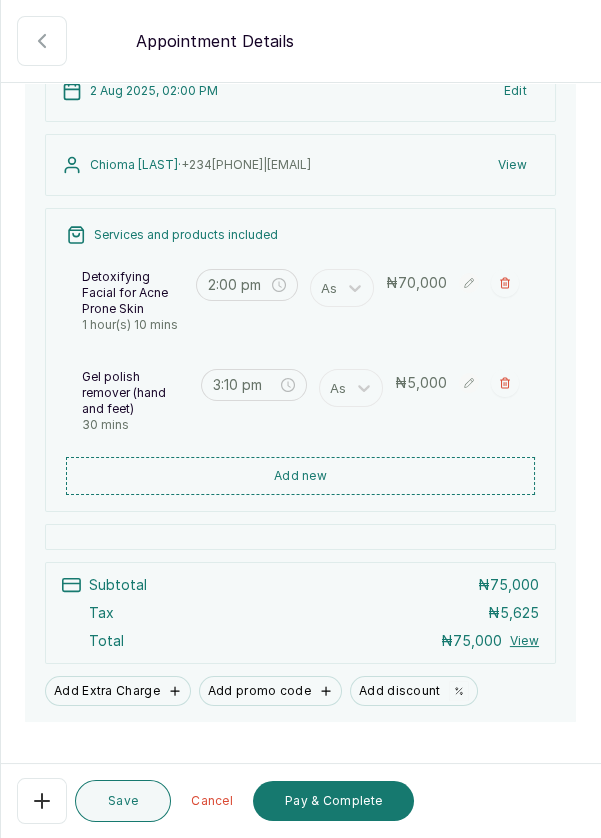 click on "Add new" at bounding box center [300, 476] 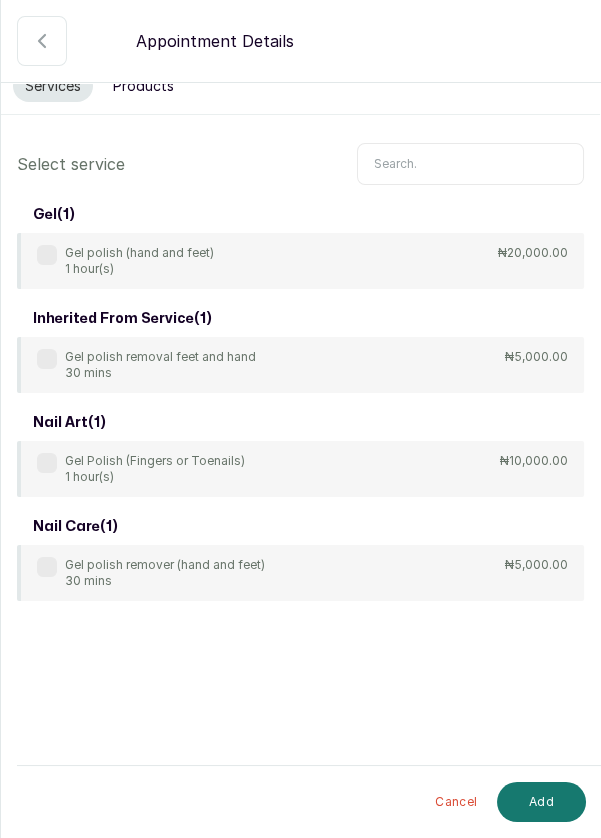 scroll, scrollTop: 0, scrollLeft: 0, axis: both 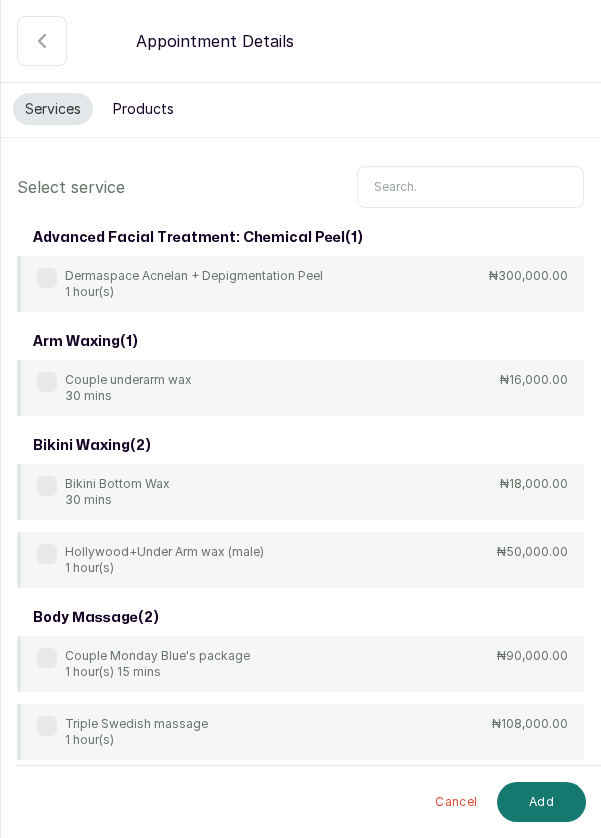 click at bounding box center (470, 187) 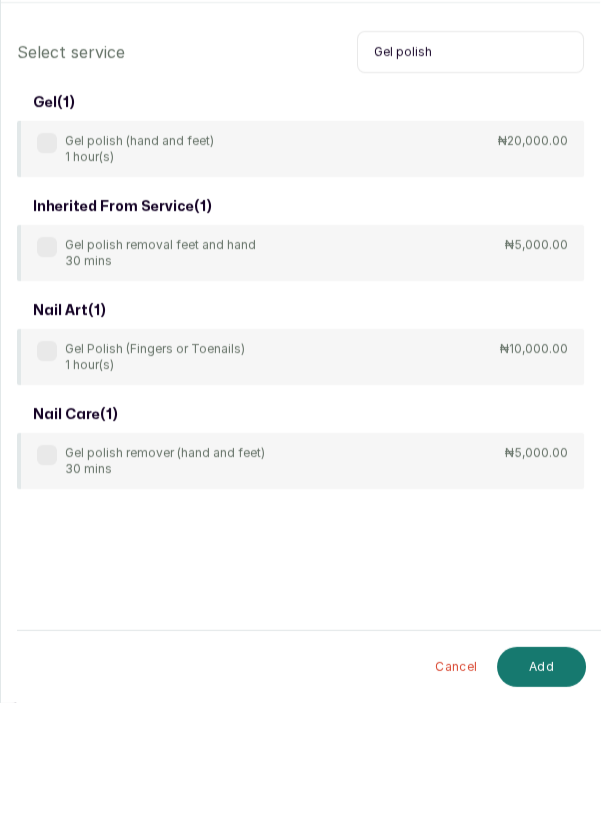 type on "Gel polish" 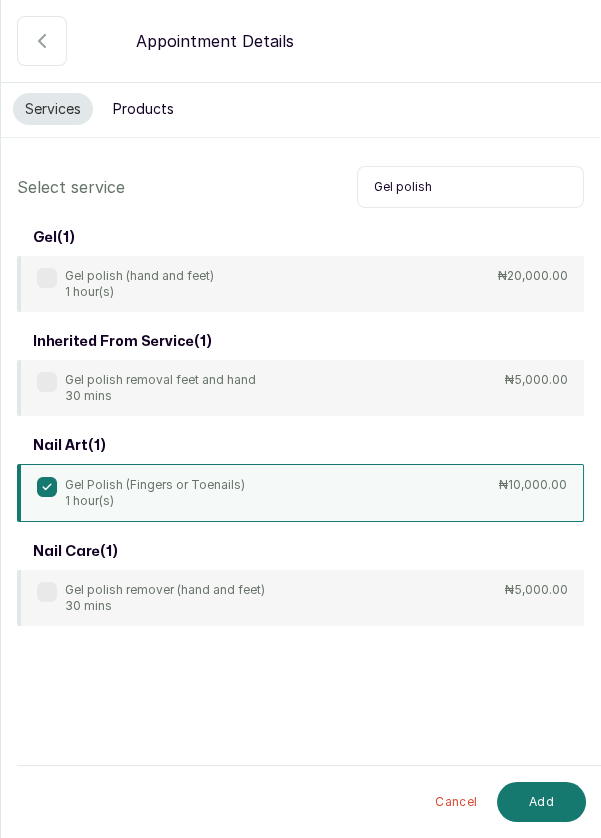 click on "Add" at bounding box center (541, 802) 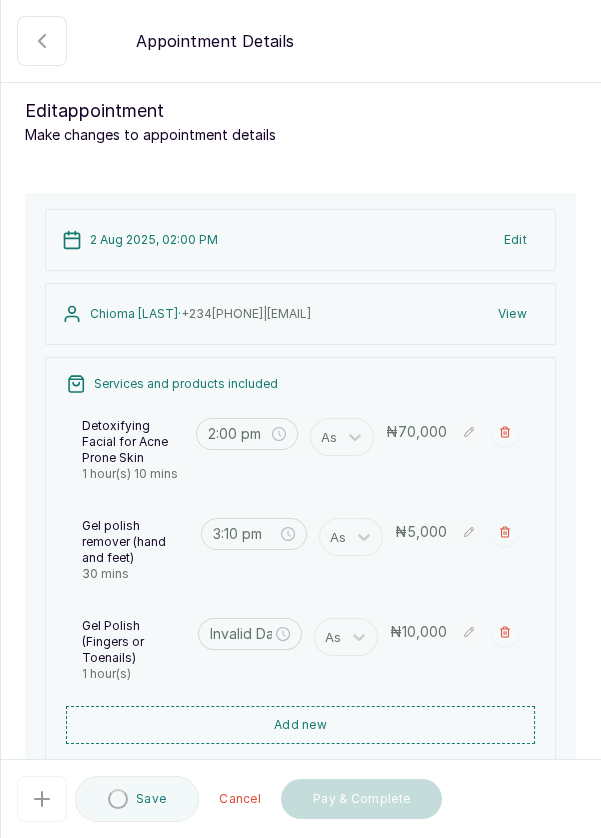 type on "3:40 pm" 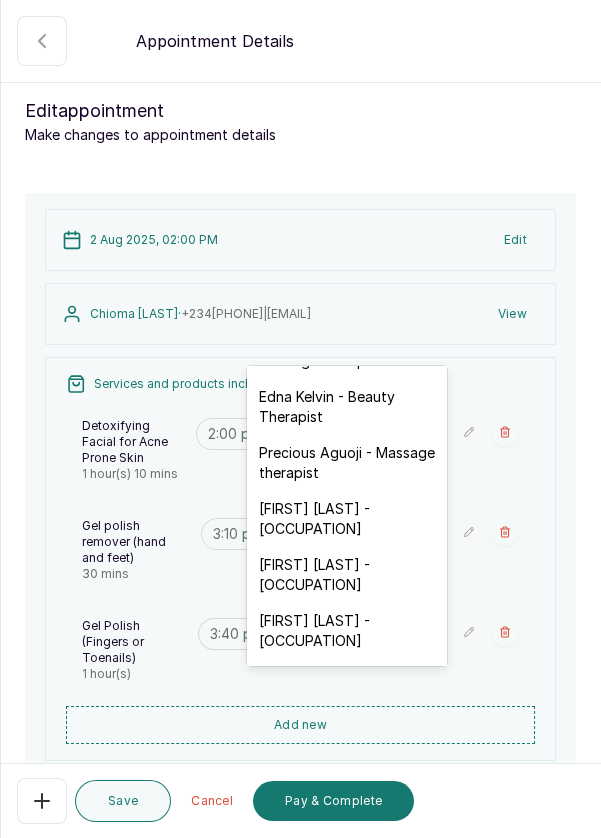 scroll, scrollTop: 787, scrollLeft: 0, axis: vertical 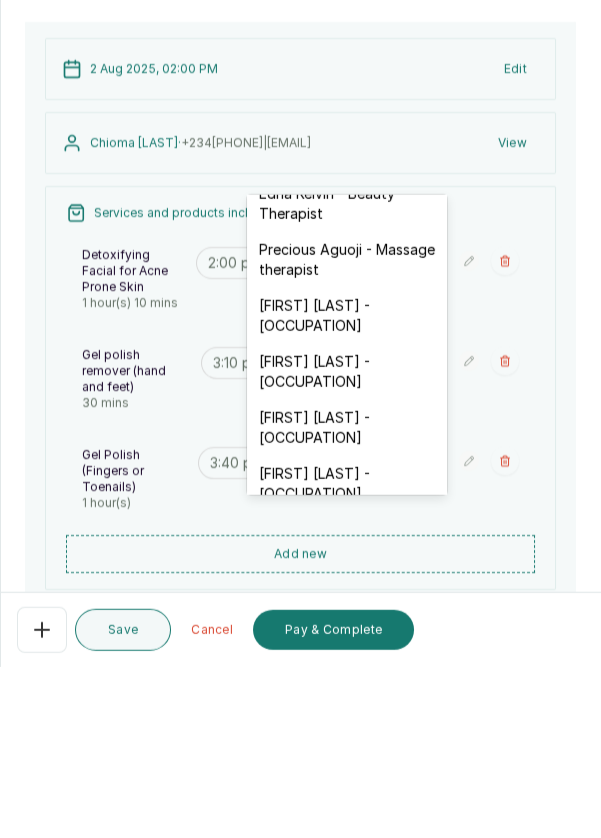 click on "[FIRST] [LAST] - [OCCUPATION]" at bounding box center [347, 599] 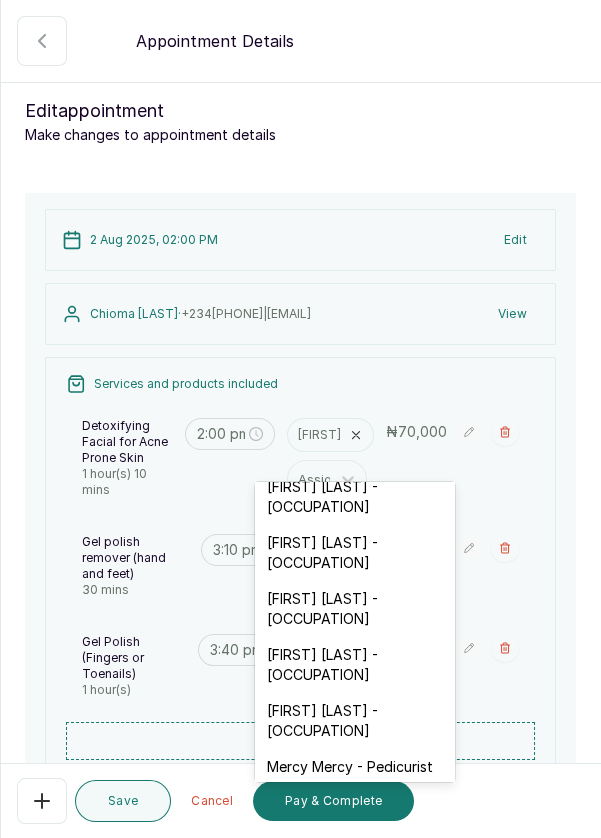 scroll, scrollTop: 136, scrollLeft: 0, axis: vertical 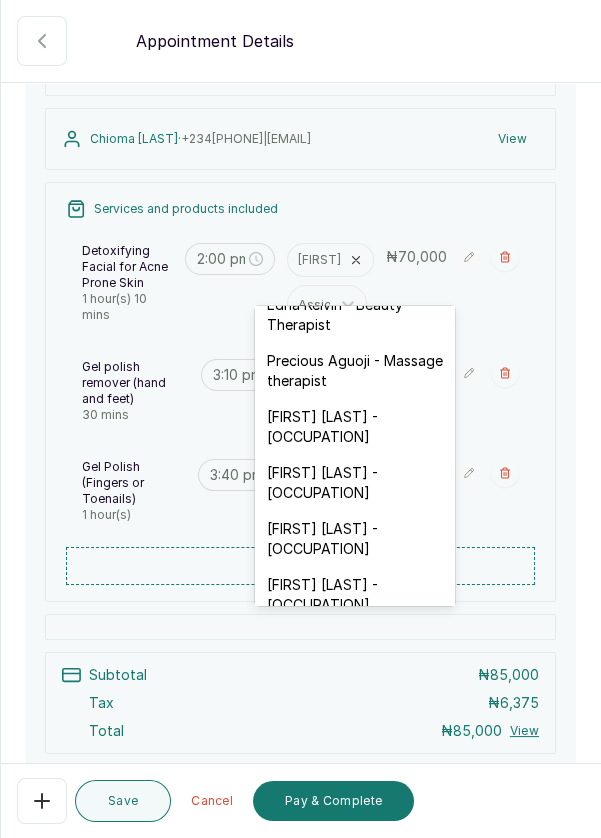 click on "[FIRST] [LAST] - [OCCUPATION]" at bounding box center (355, 427) 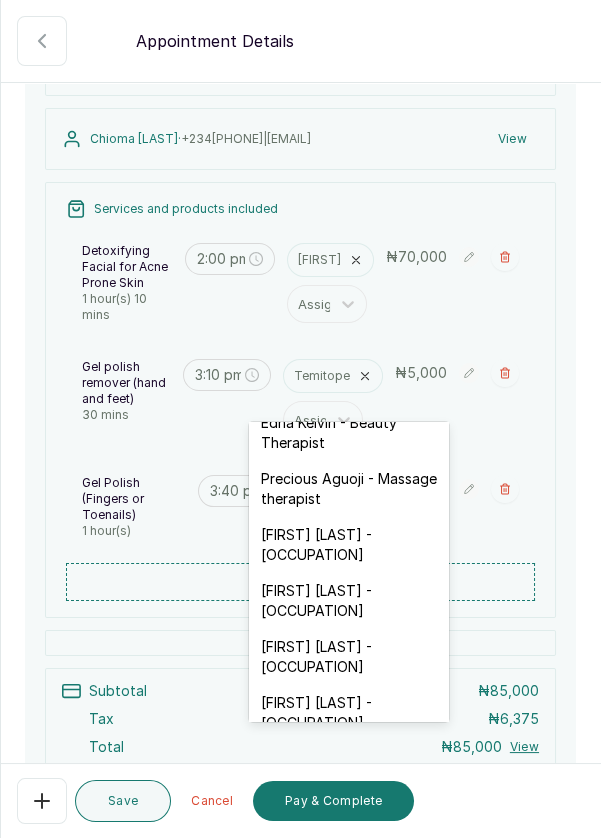scroll, scrollTop: 787, scrollLeft: 0, axis: vertical 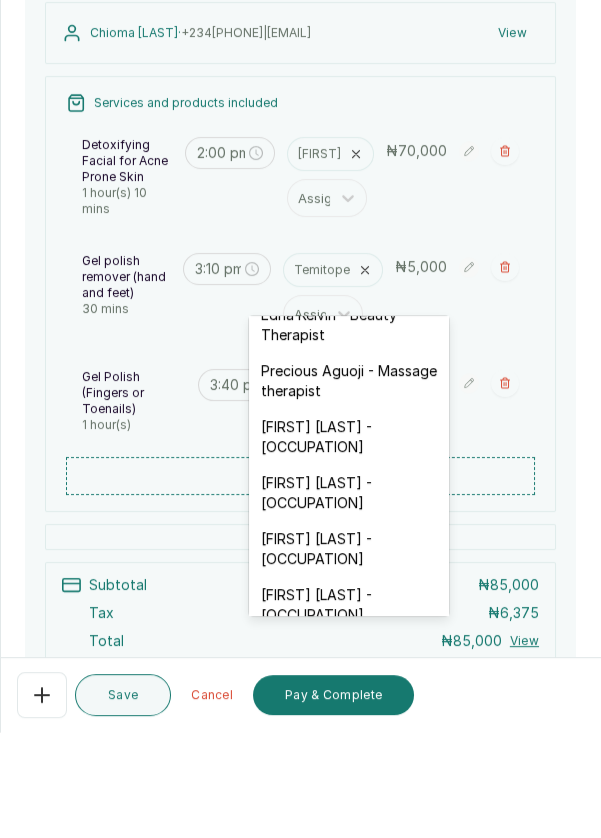 click on "[FIRST] [LAST] - [OCCUPATION]" at bounding box center [349, 543] 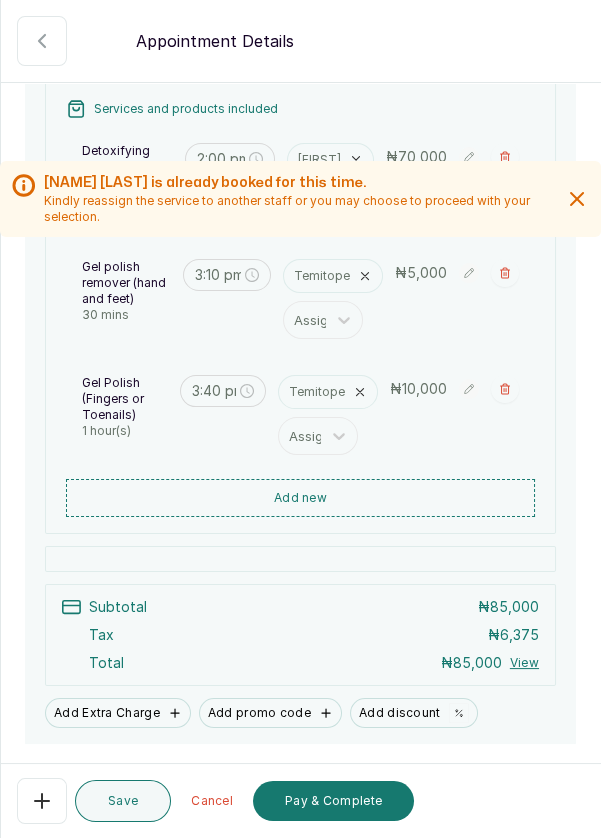 scroll, scrollTop: 332, scrollLeft: 0, axis: vertical 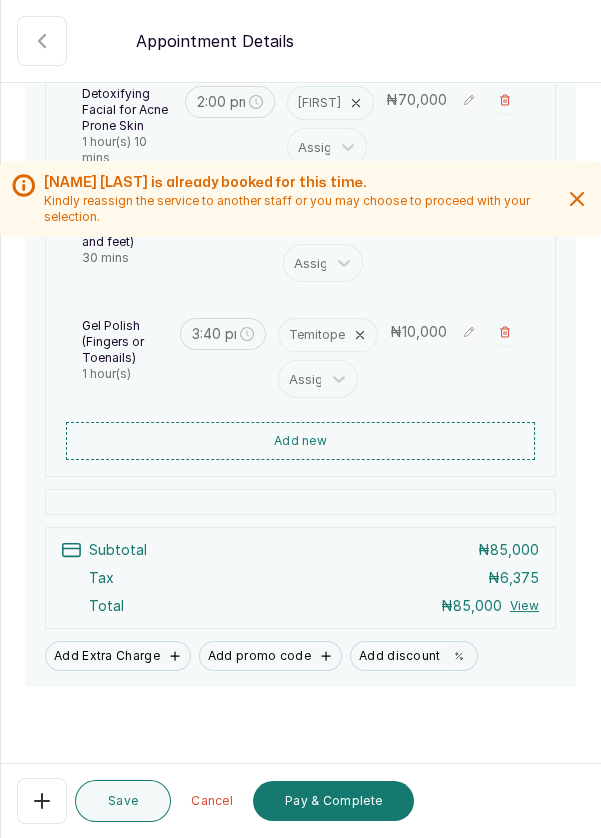 click on "Pay & Complete" at bounding box center [333, 801] 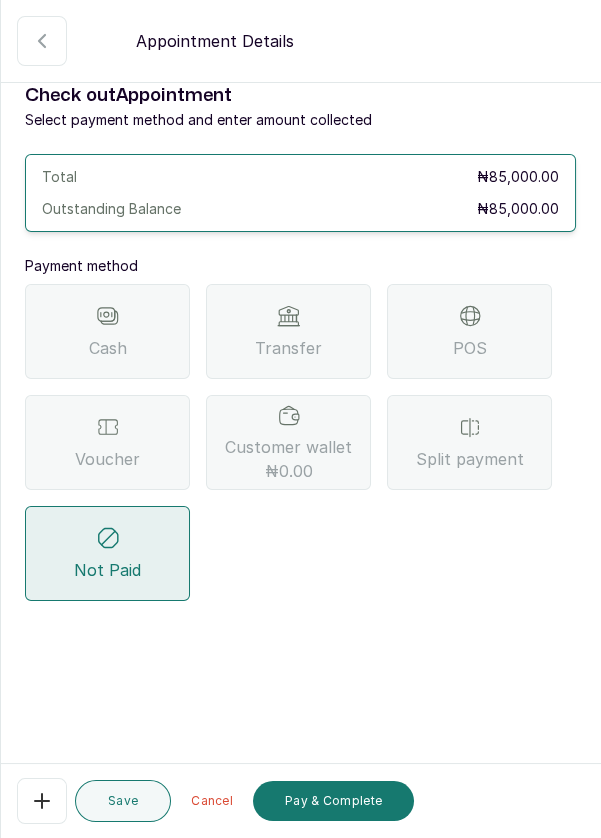 scroll, scrollTop: 0, scrollLeft: 0, axis: both 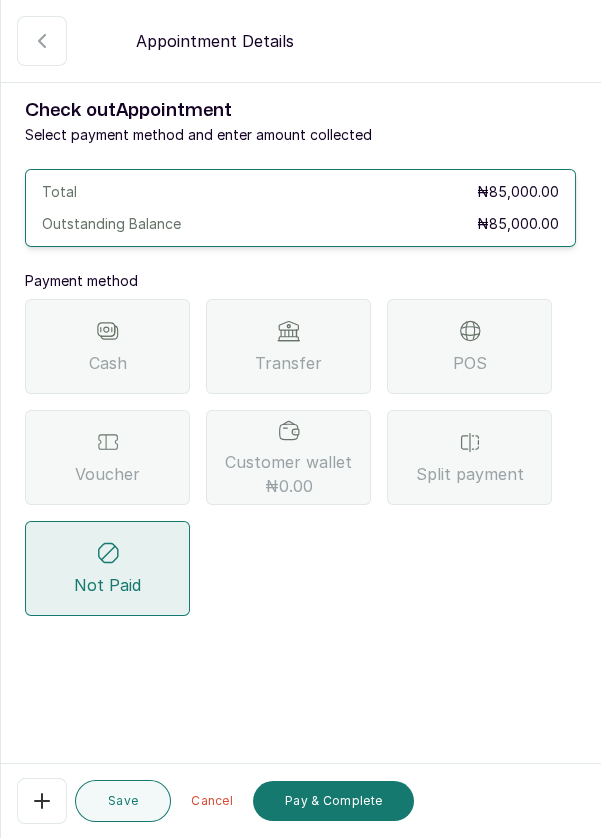 click on "POS" at bounding box center [469, 346] 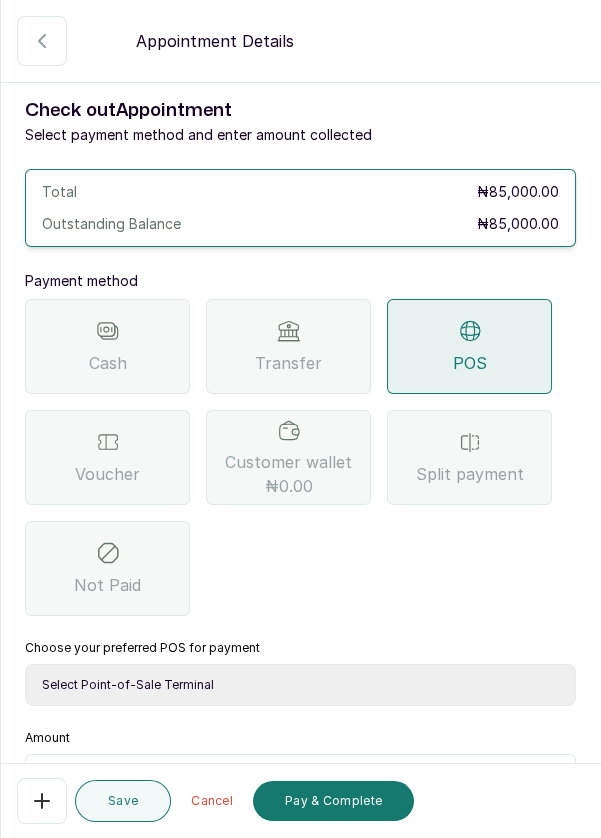 click on "Select Point-of-Sale Terminal Pos- Flutterwave  Zenith Bank POS - Paga Paga POS - Access Access Bank POS - Sterling Sterling Bank" at bounding box center (300, 685) 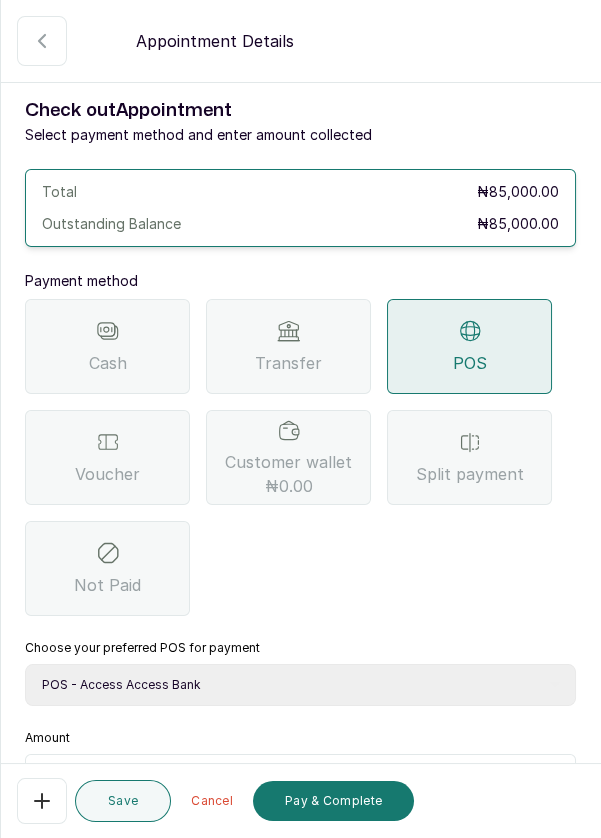 click at bounding box center (313, 779) 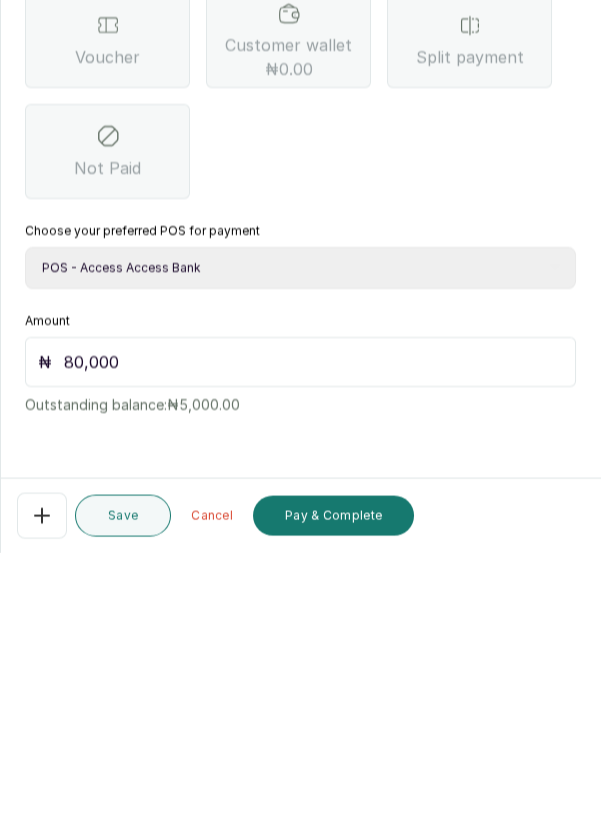 scroll, scrollTop: 127, scrollLeft: 0, axis: vertical 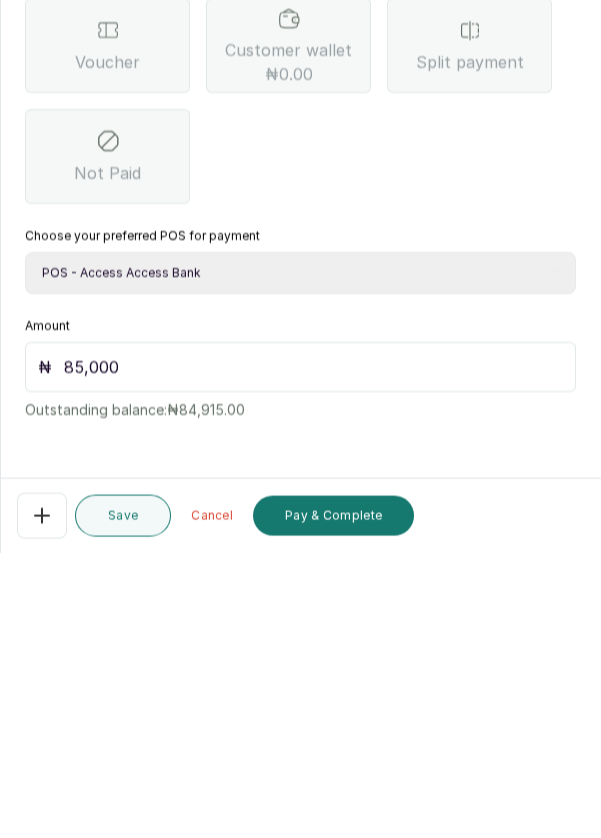 type on "85,000" 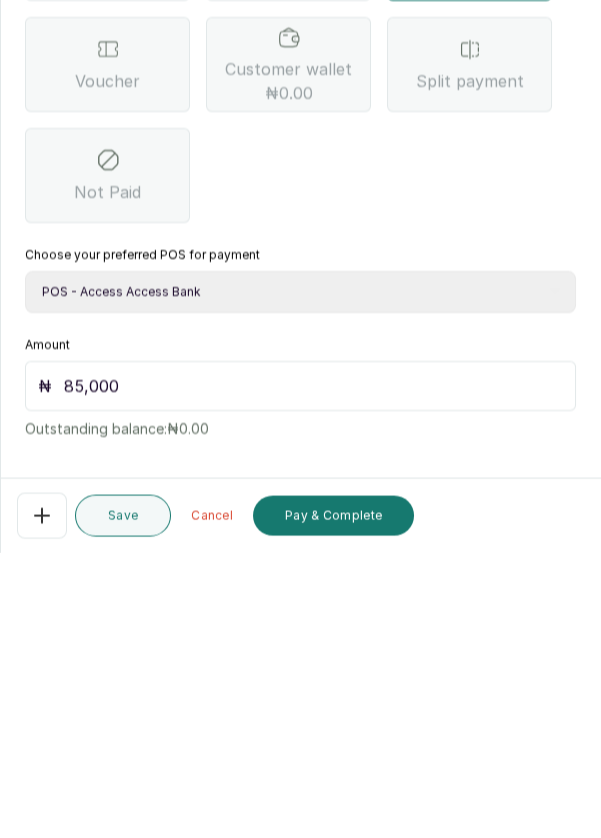 scroll, scrollTop: 132, scrollLeft: 0, axis: vertical 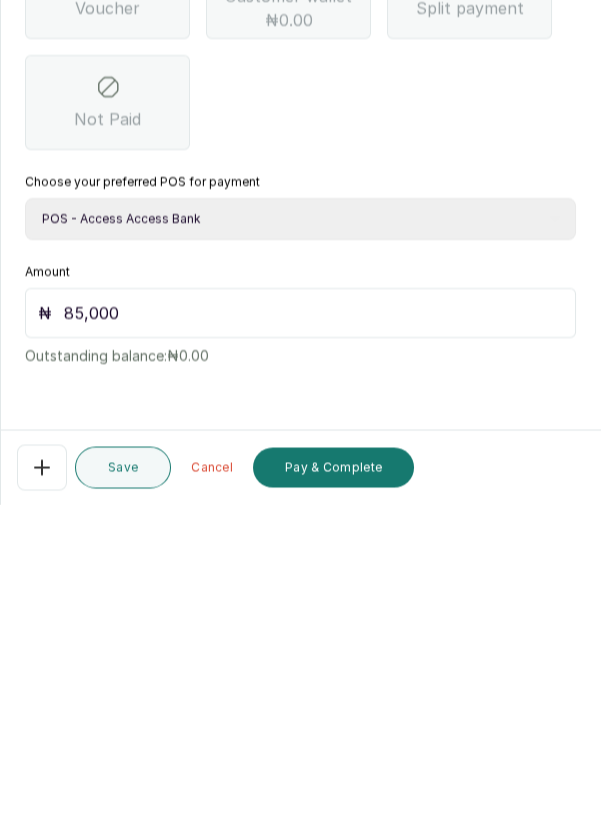 click on "Pay & Complete" at bounding box center [333, 801] 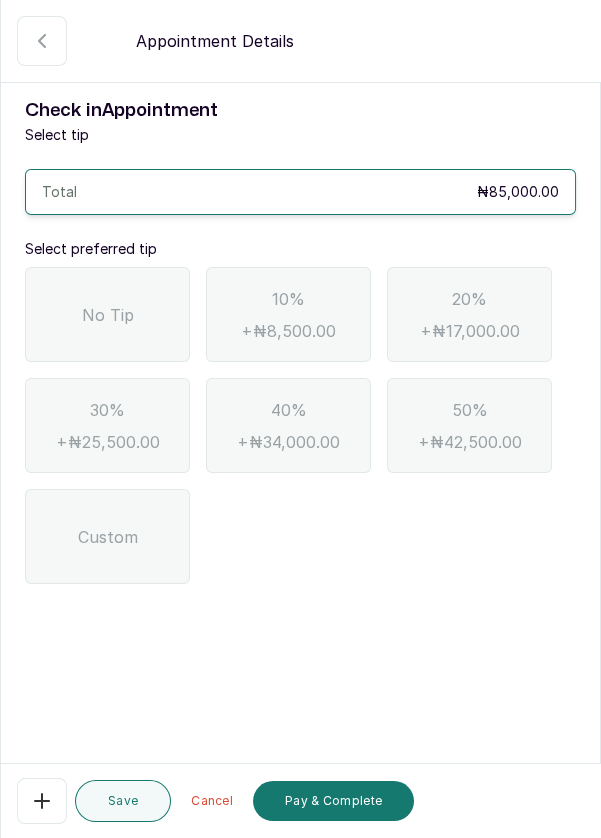 scroll, scrollTop: 0, scrollLeft: 0, axis: both 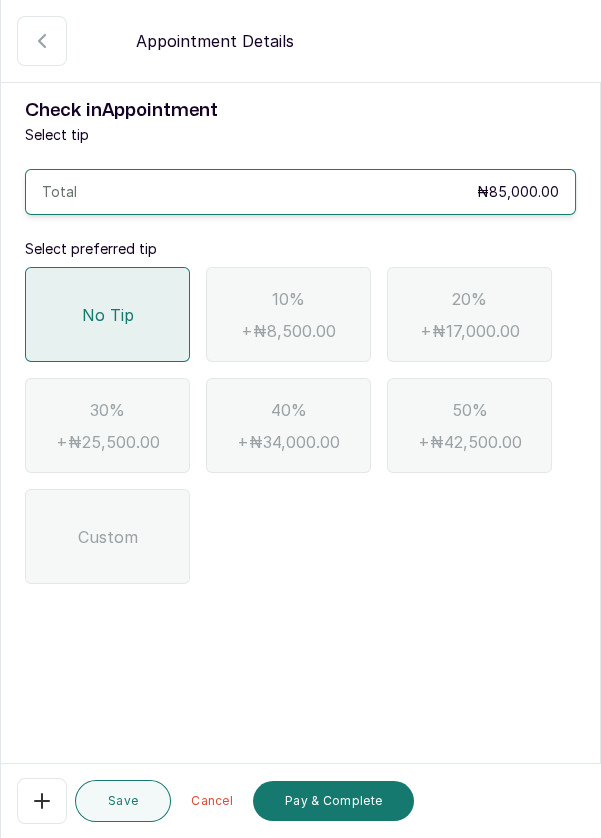 click on "Pay & Complete" at bounding box center [333, 801] 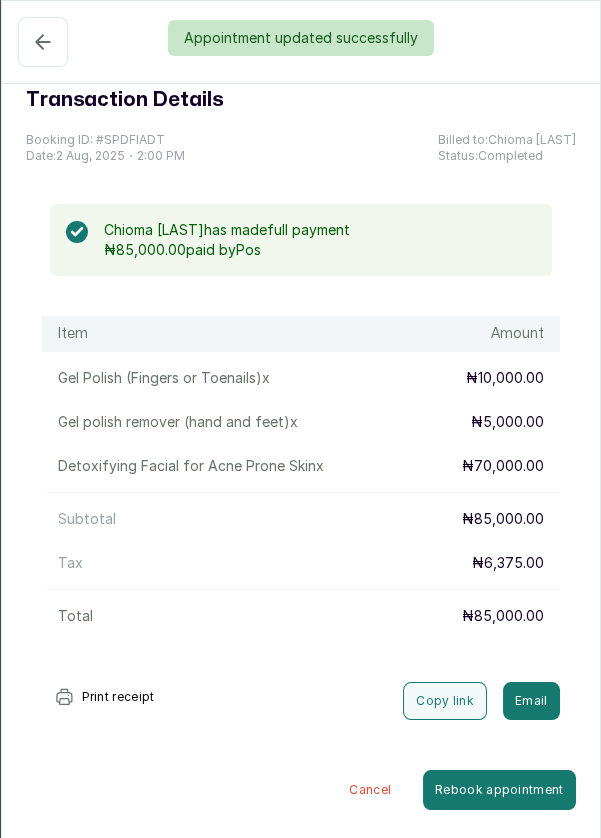 click on "Appointment updated successfully" at bounding box center (300, 38) 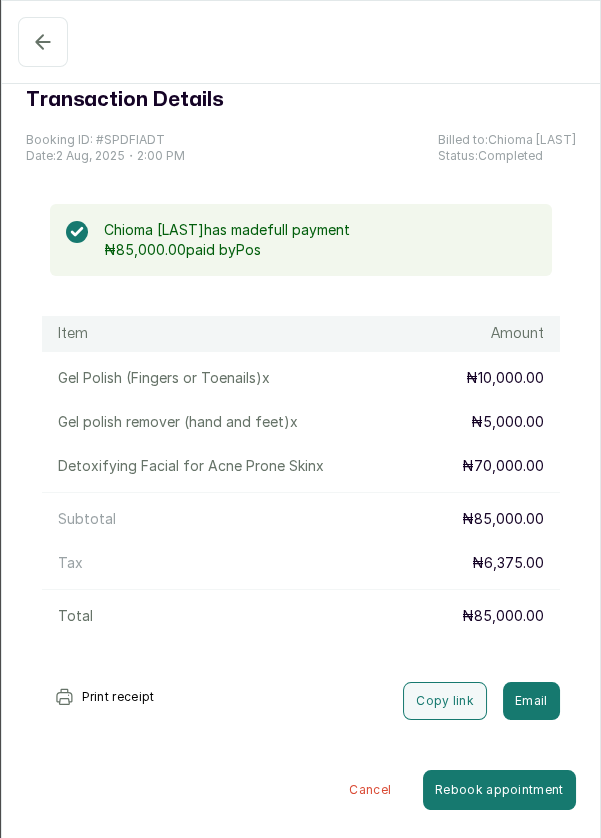 click 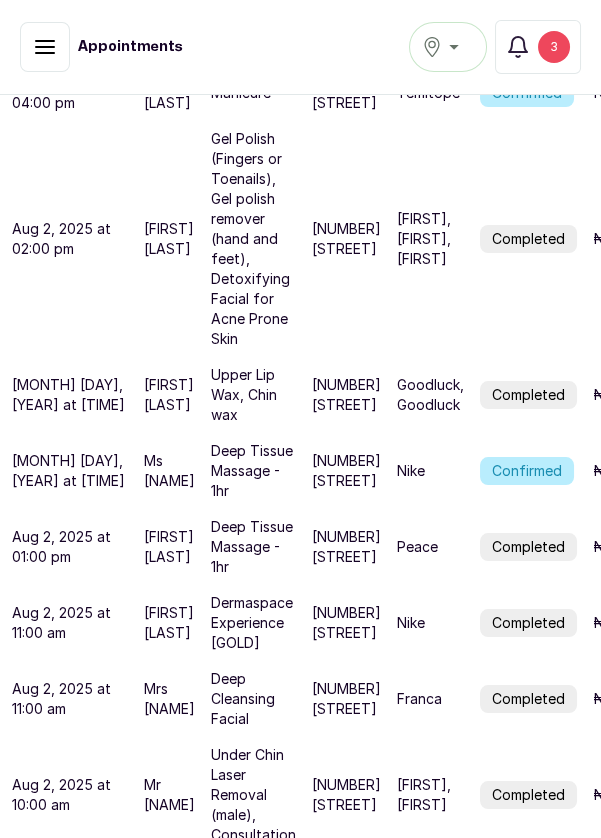 scroll, scrollTop: 1165, scrollLeft: 0, axis: vertical 